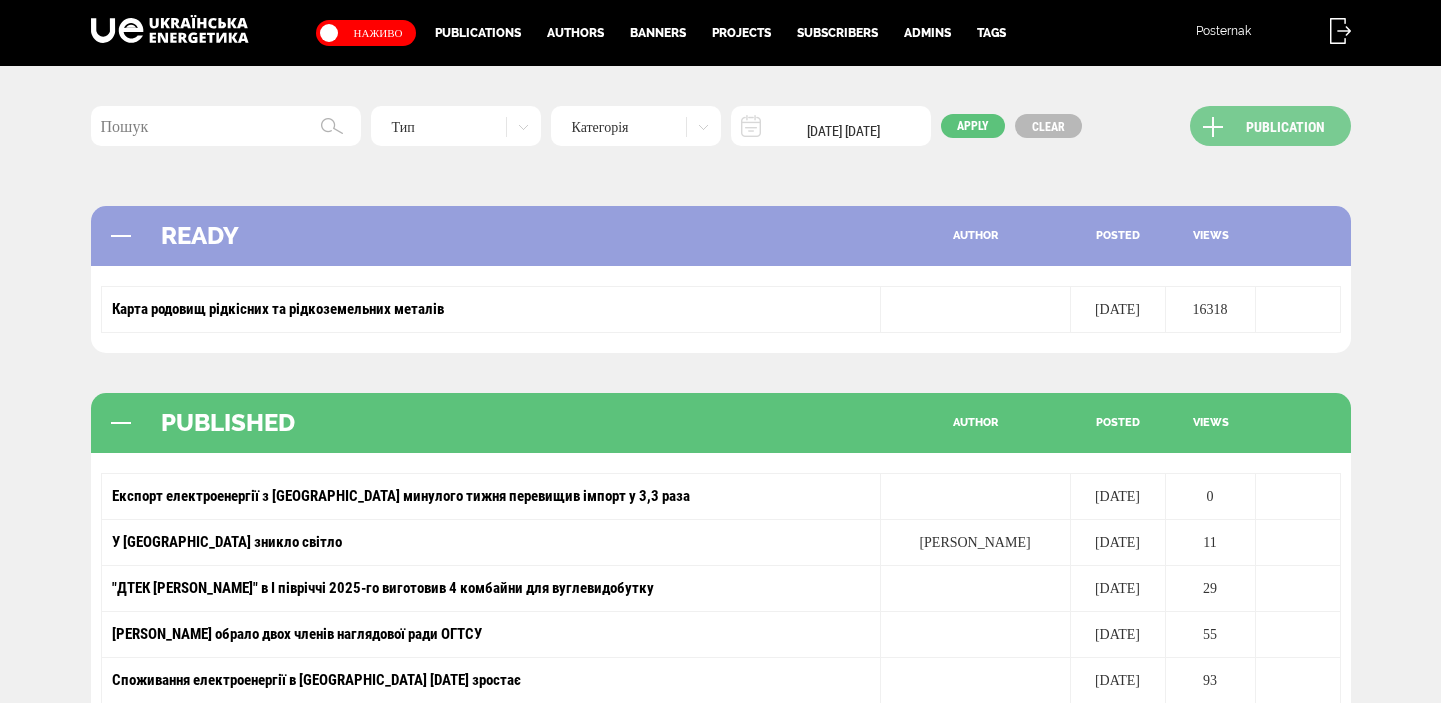 scroll, scrollTop: 0, scrollLeft: 0, axis: both 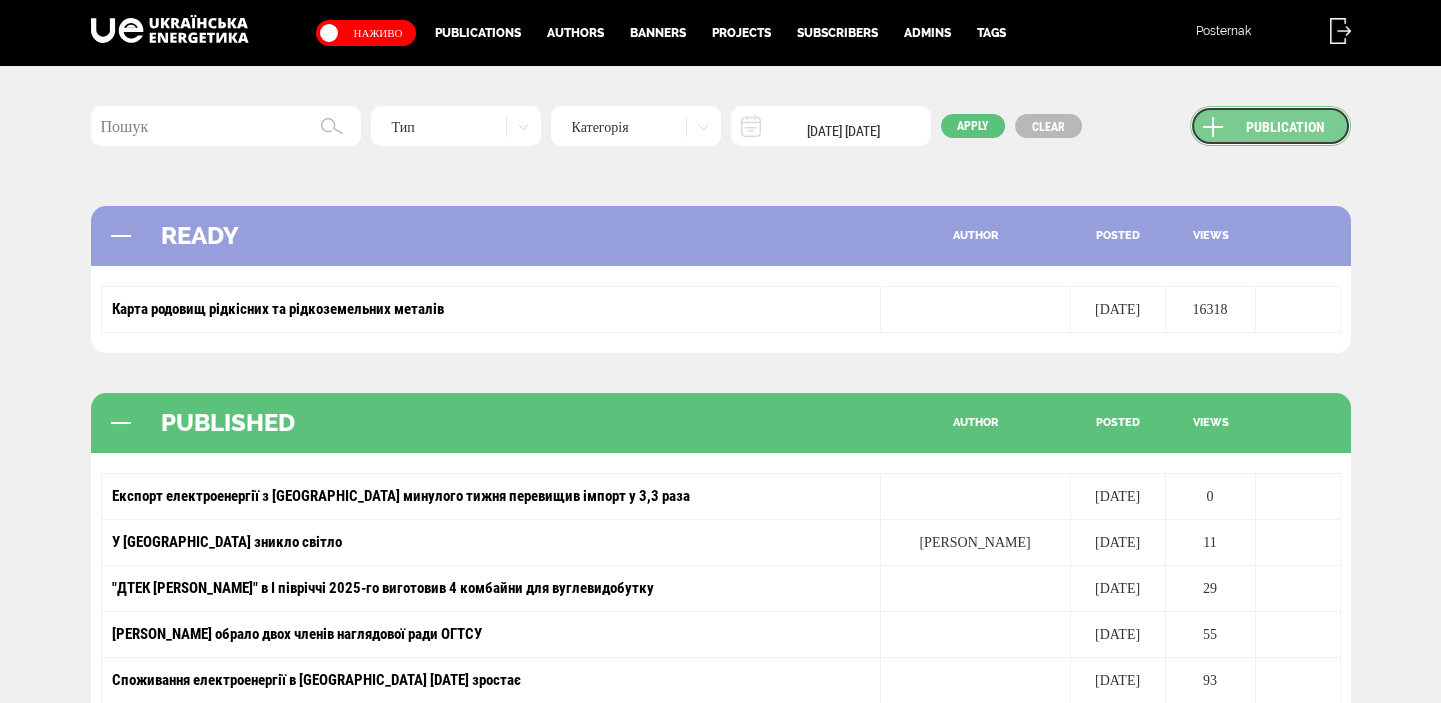 click on "Publication" at bounding box center (1270, 126) 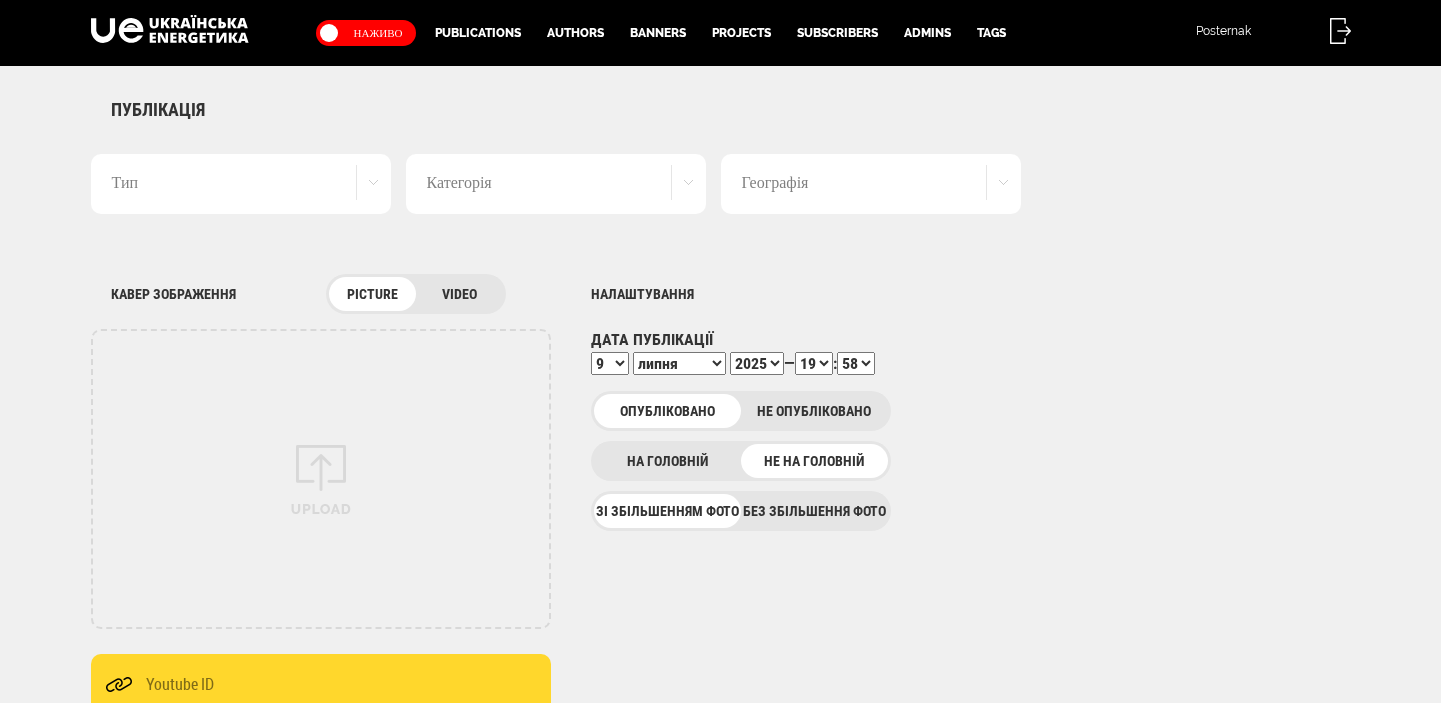 scroll, scrollTop: 0, scrollLeft: 0, axis: both 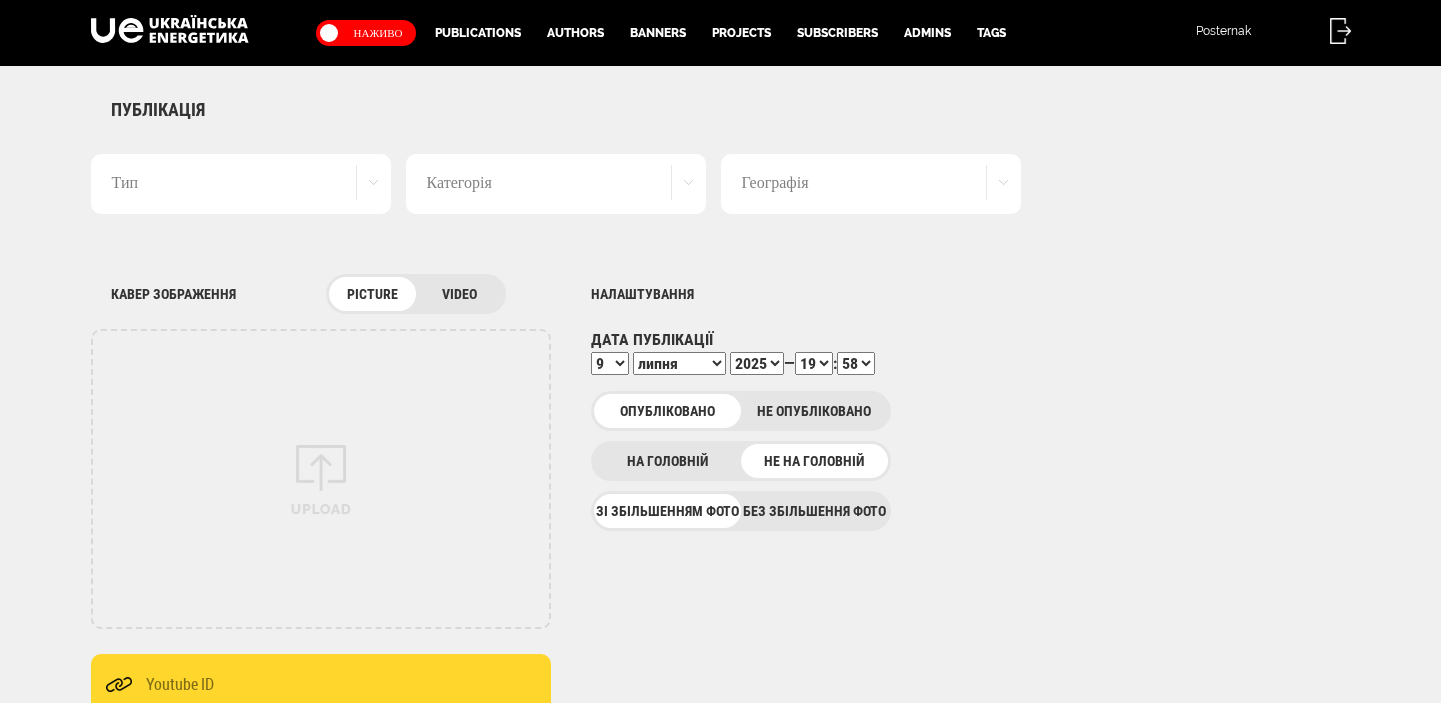 click on "Без збільшення фото" at bounding box center (814, 511) 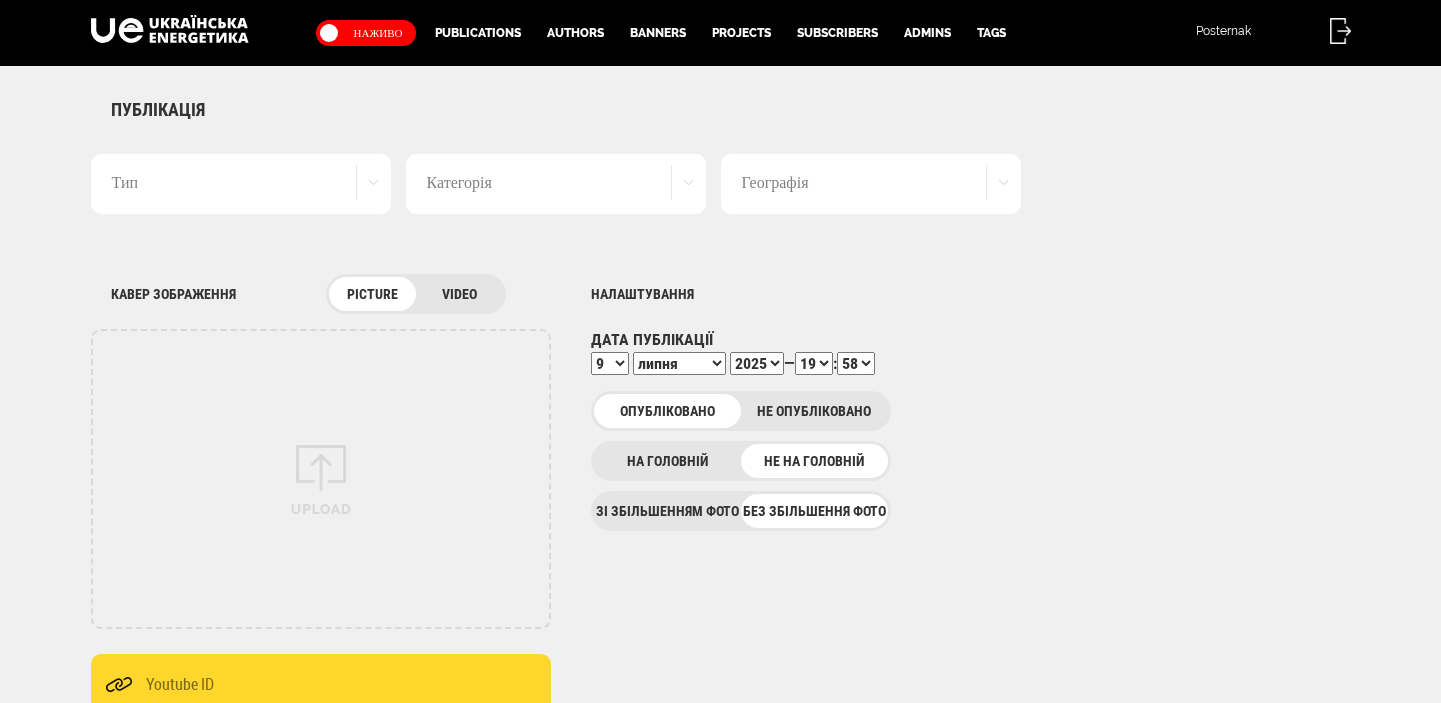 scroll, scrollTop: 0, scrollLeft: 0, axis: both 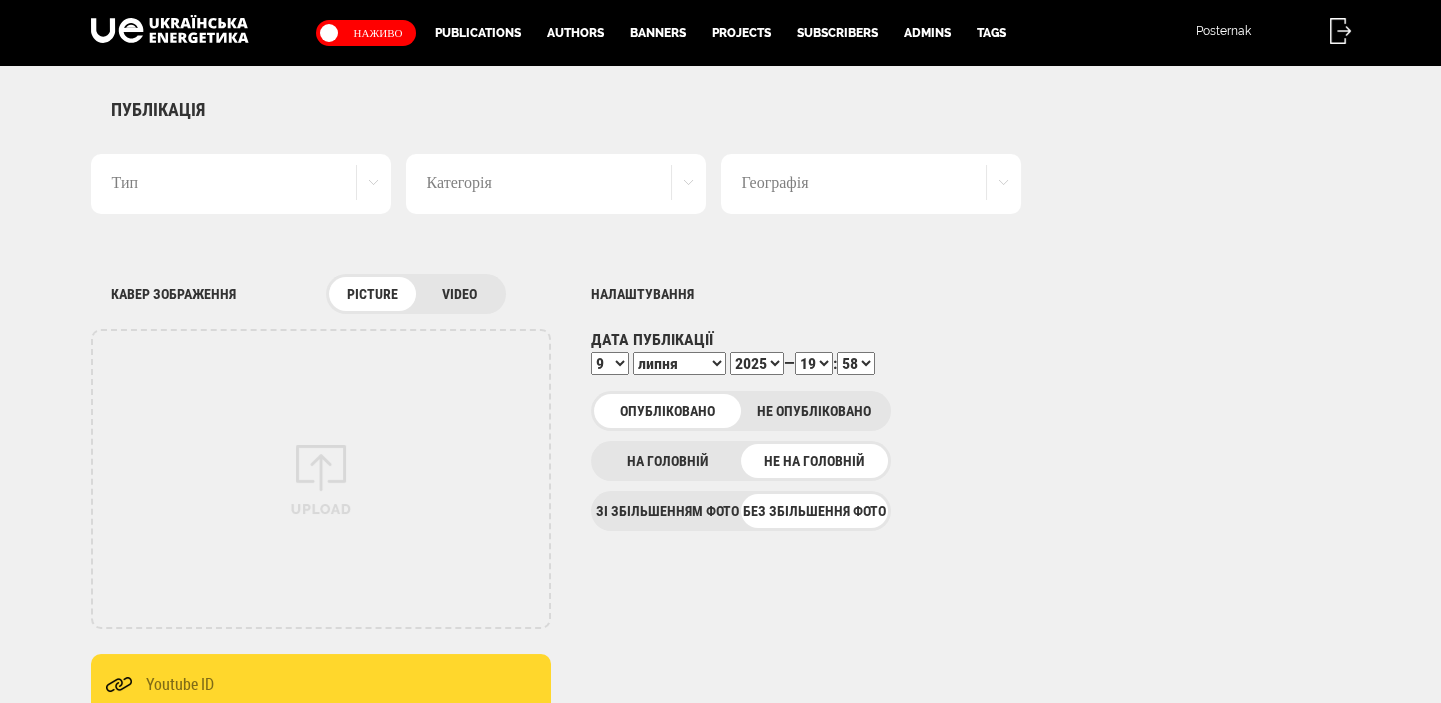 click on "Тип" at bounding box center [241, 184] 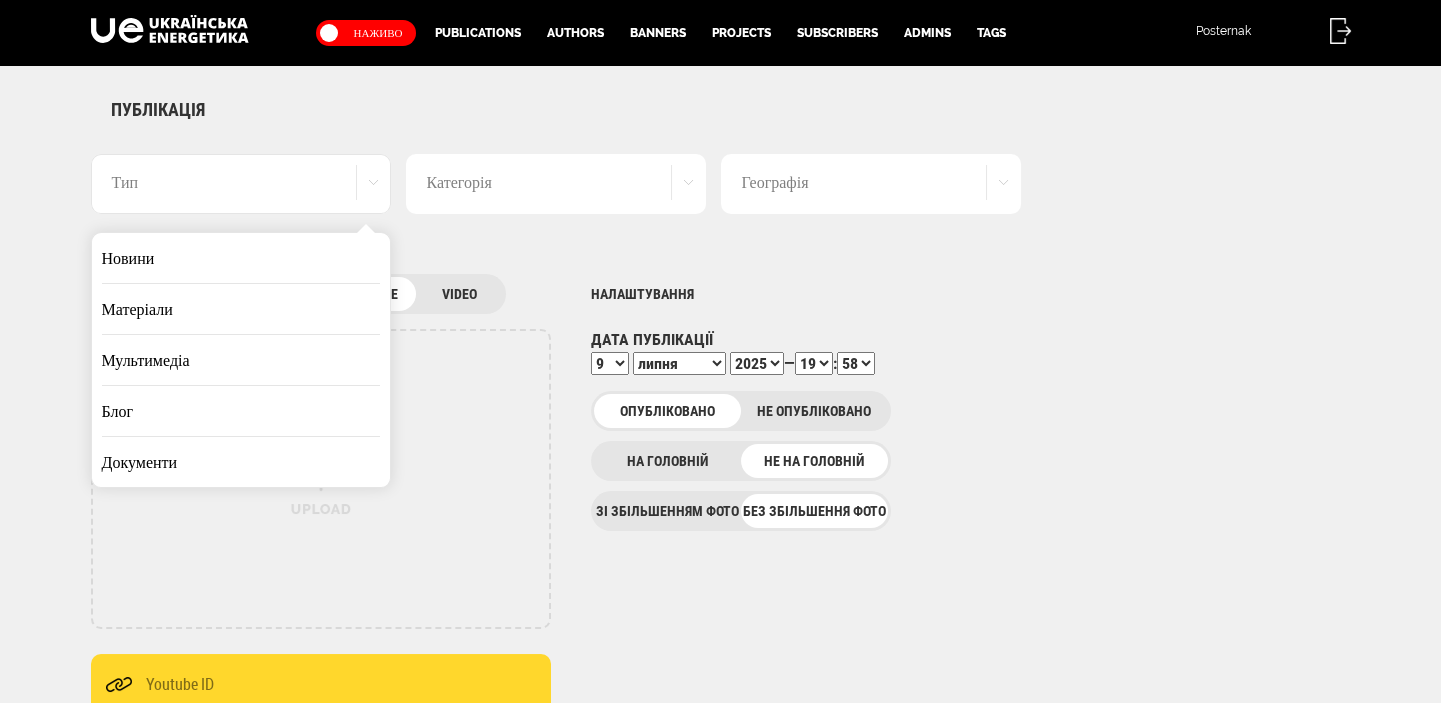 click on "Новини" at bounding box center (241, 258) 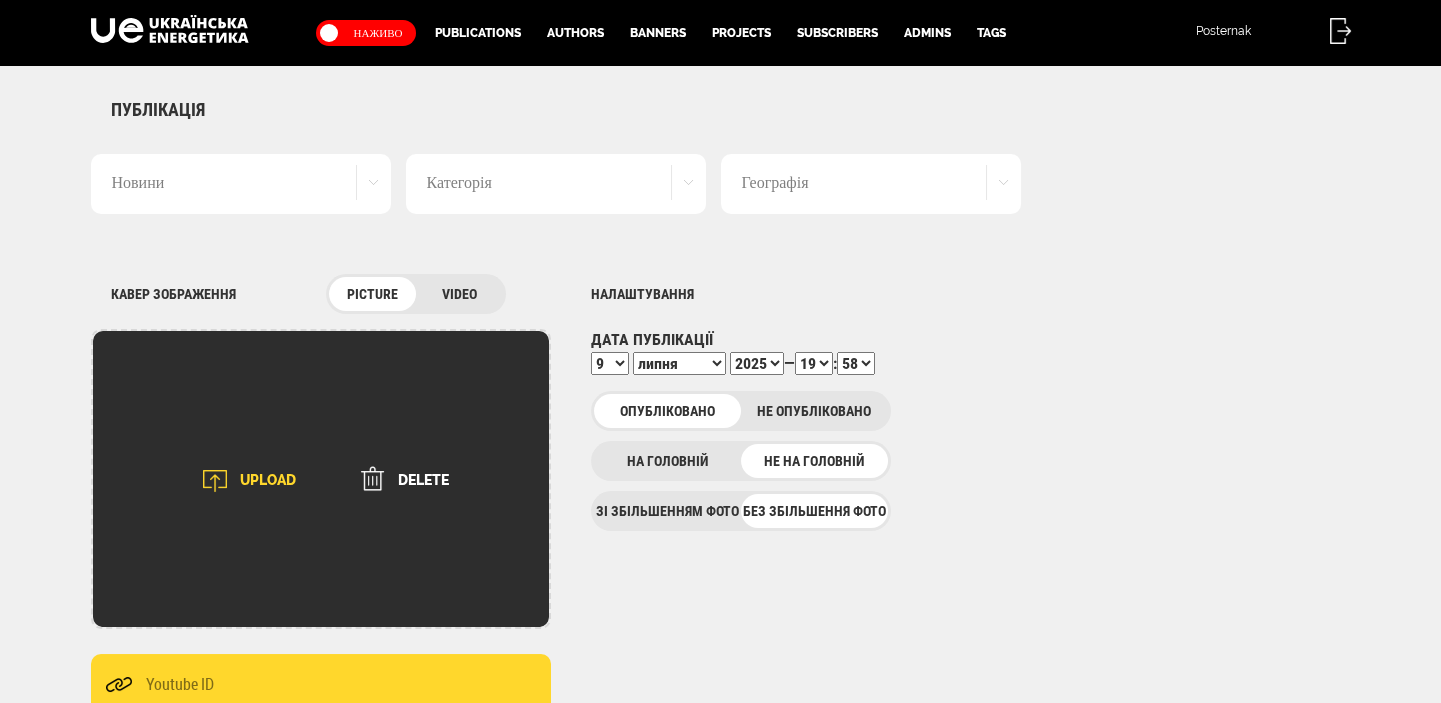 click at bounding box center (215, 481) 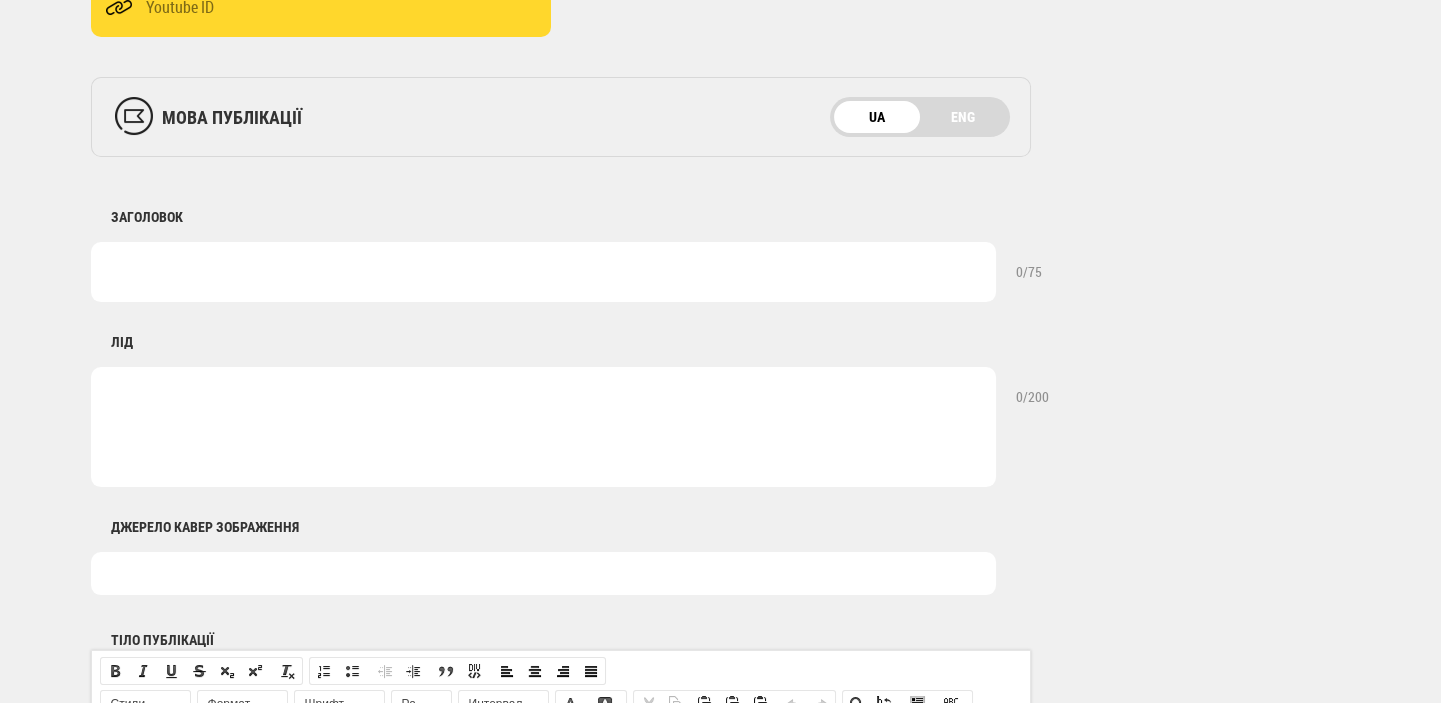 scroll, scrollTop: 1060, scrollLeft: 0, axis: vertical 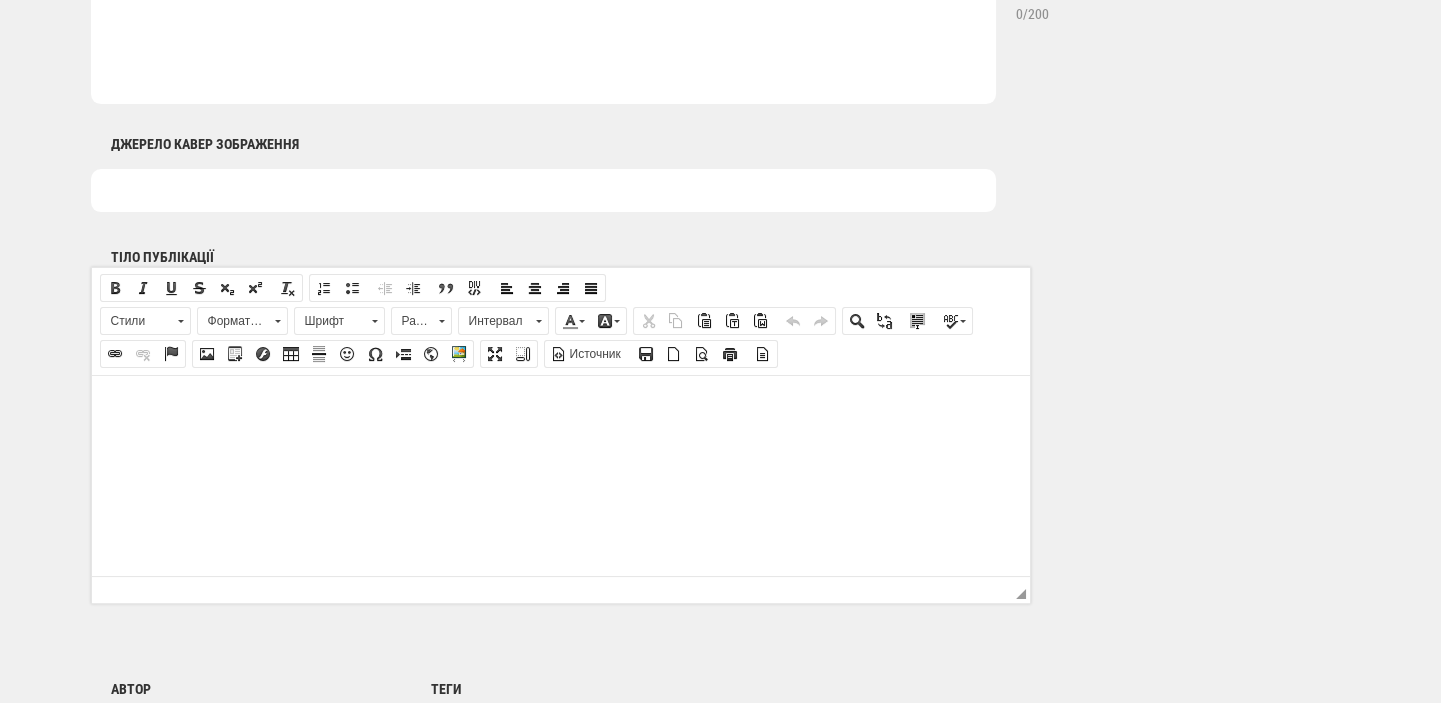 click at bounding box center [560, 405] 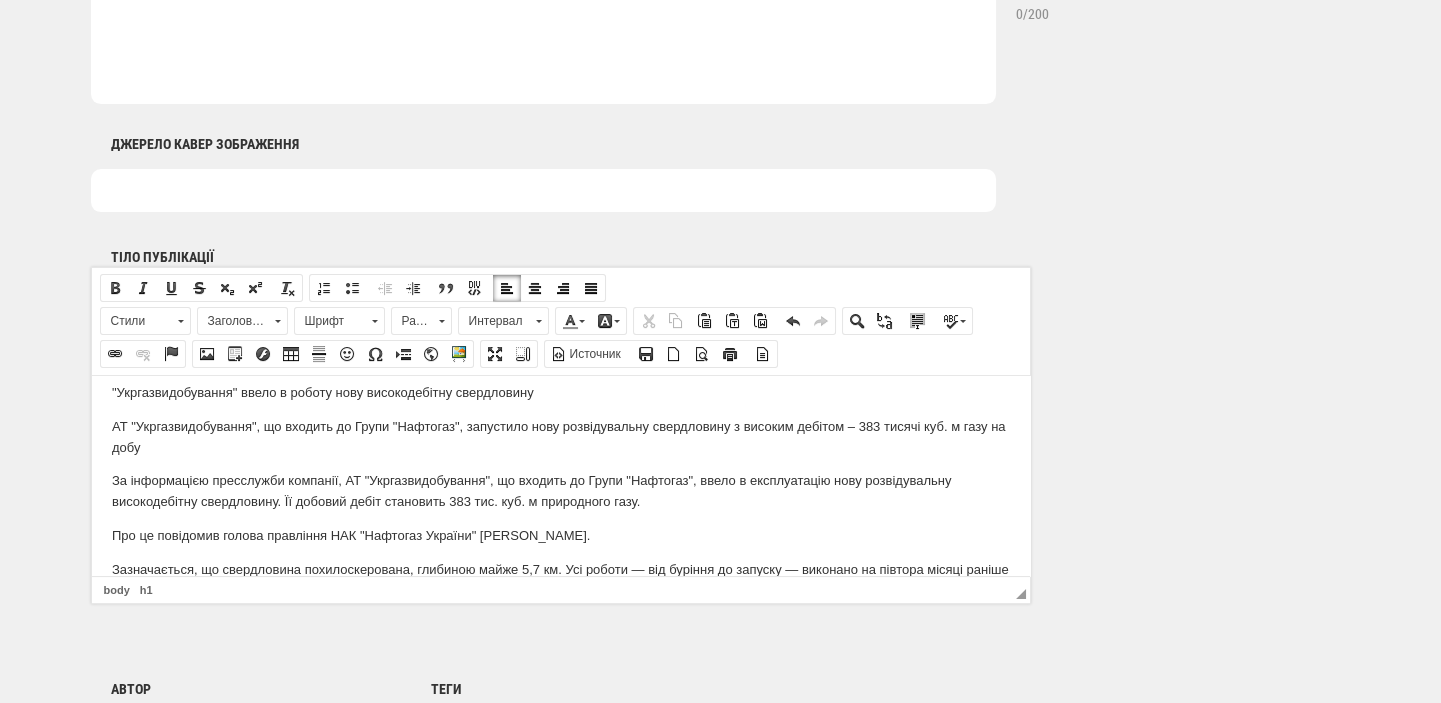 scroll, scrollTop: 0, scrollLeft: 0, axis: both 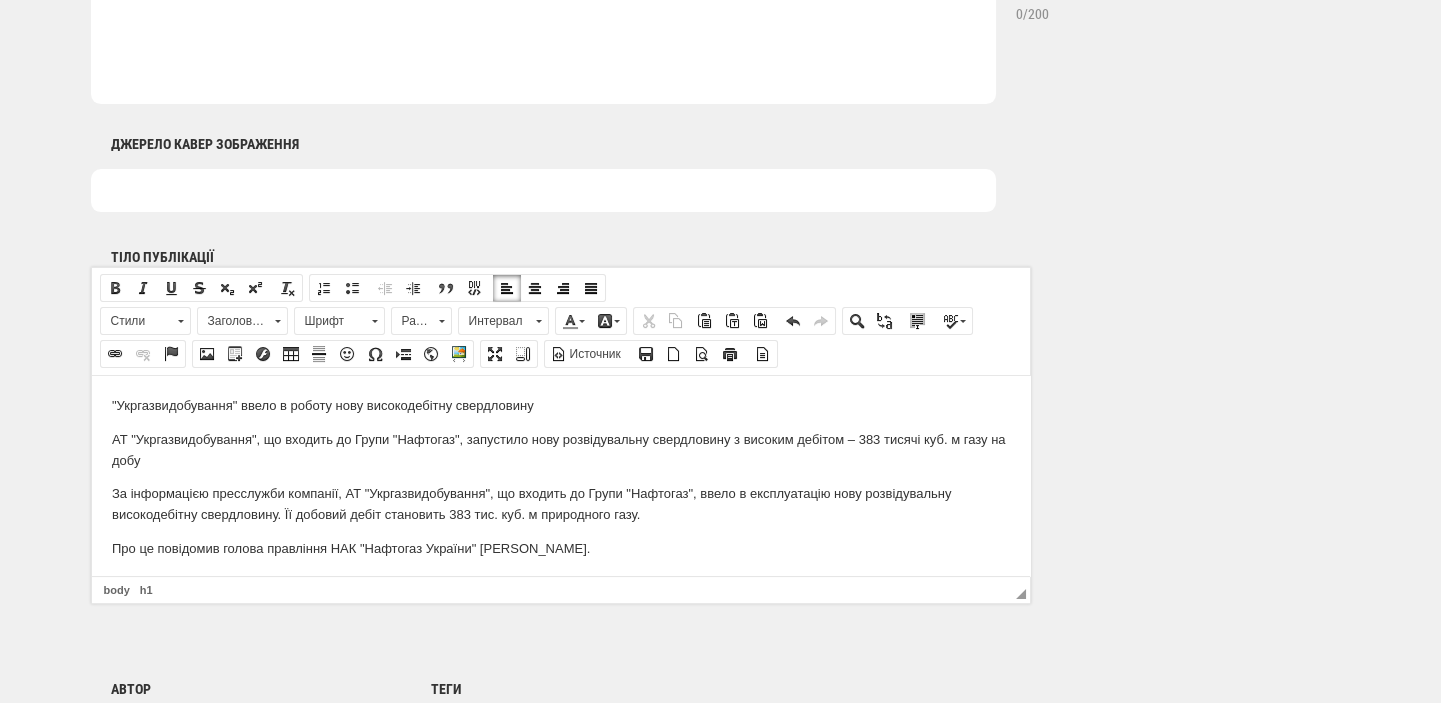 click at bounding box center (543, 190) 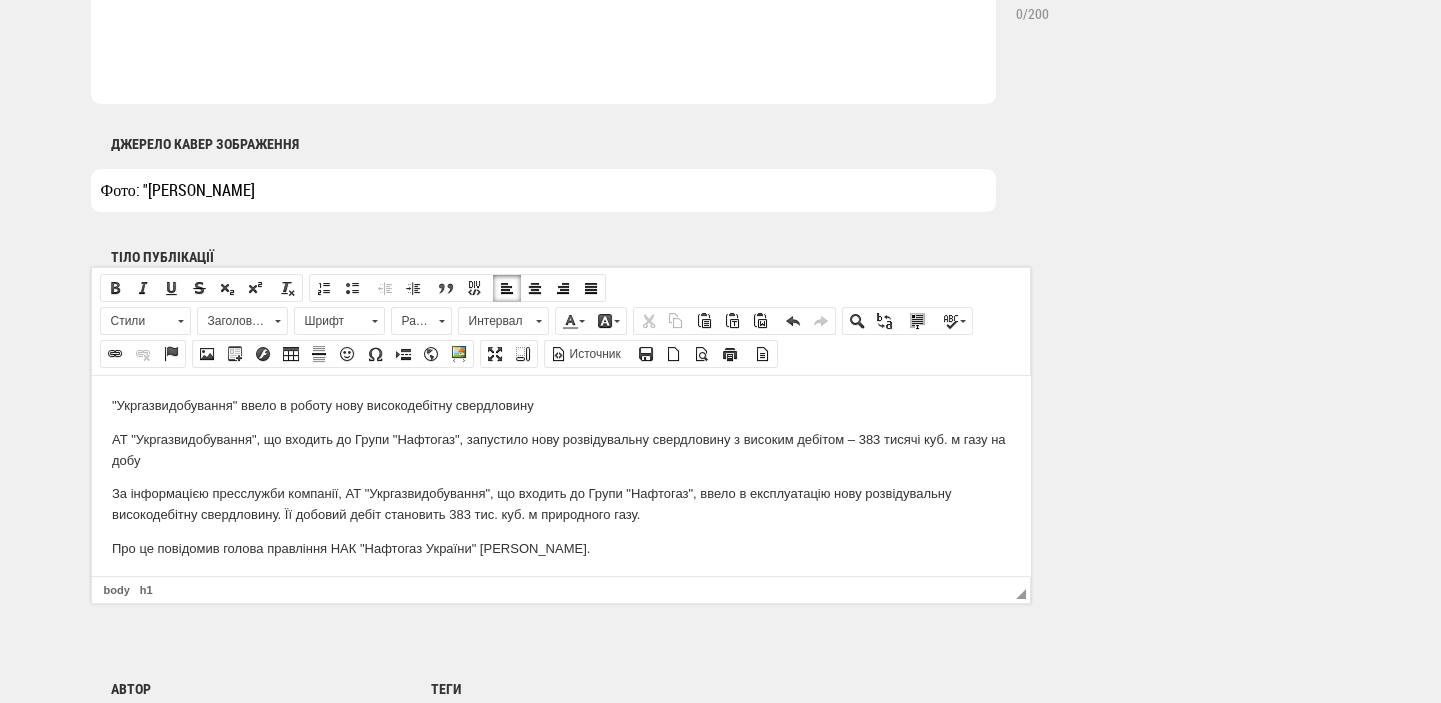 type on "Фото: "Нафтогаз України"" 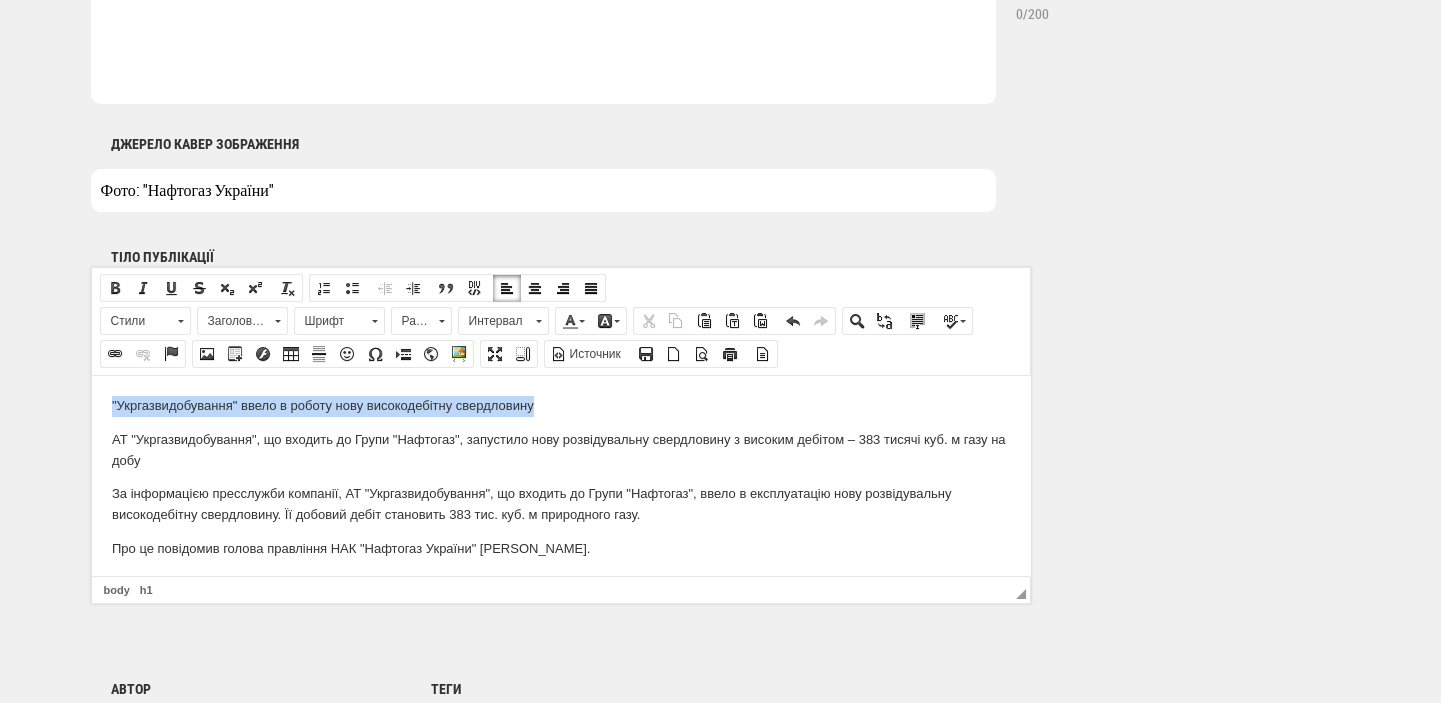 drag, startPoint x: 575, startPoint y: 406, endPoint x: 111, endPoint y: 409, distance: 464.0097 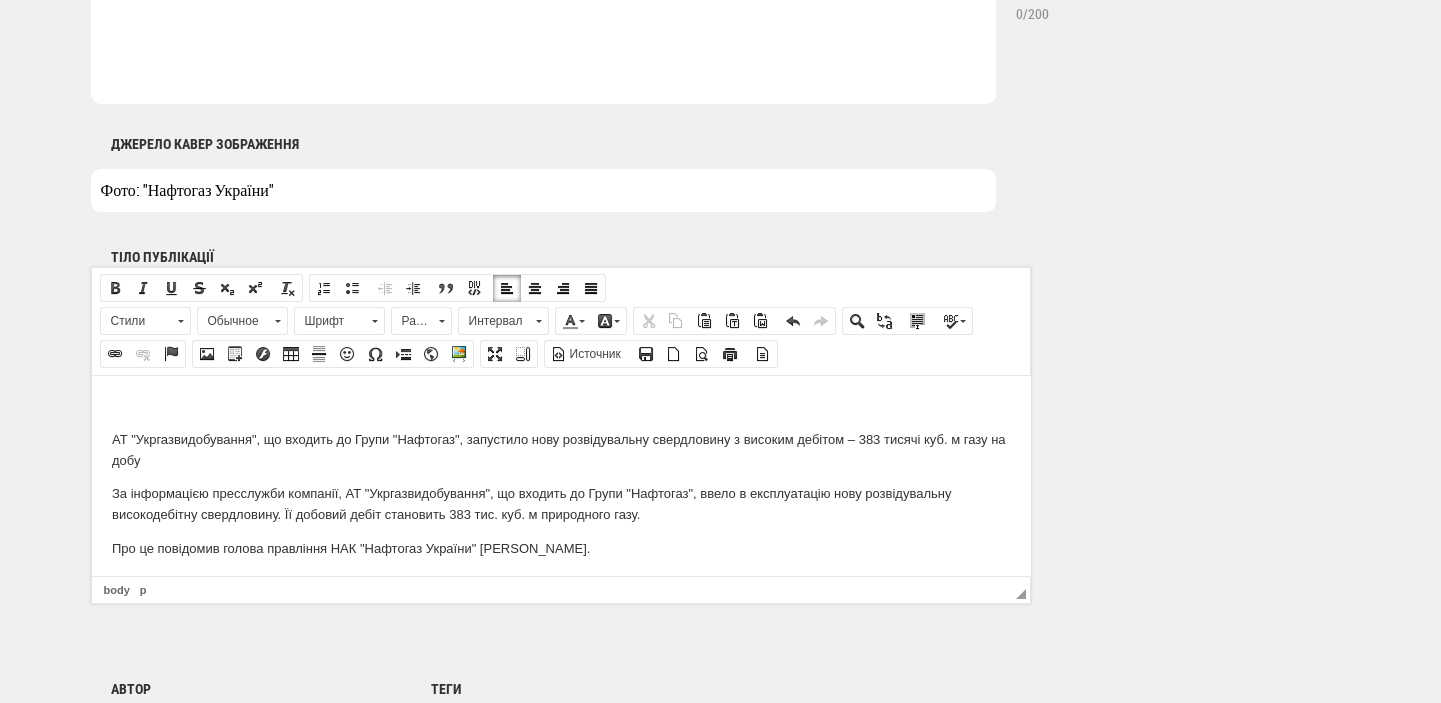 scroll, scrollTop: 636, scrollLeft: 0, axis: vertical 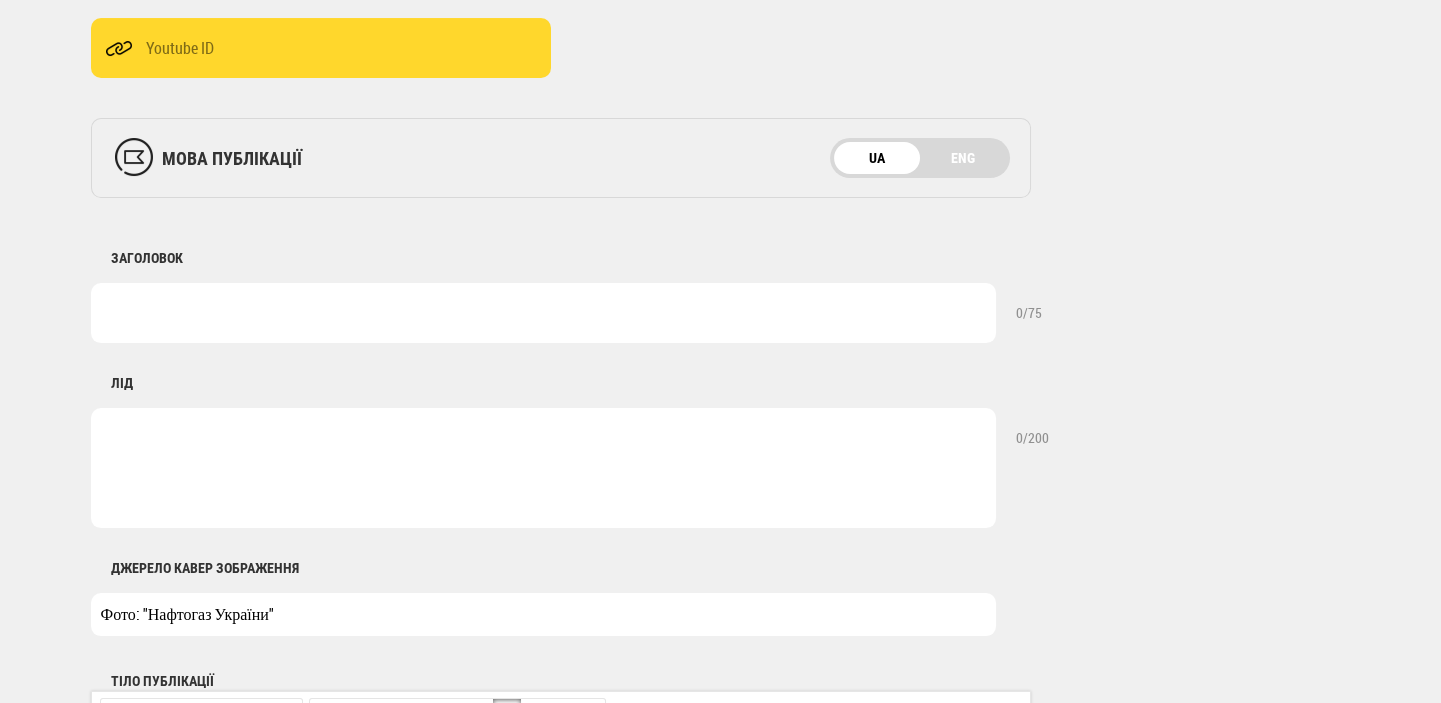 click at bounding box center (543, 313) 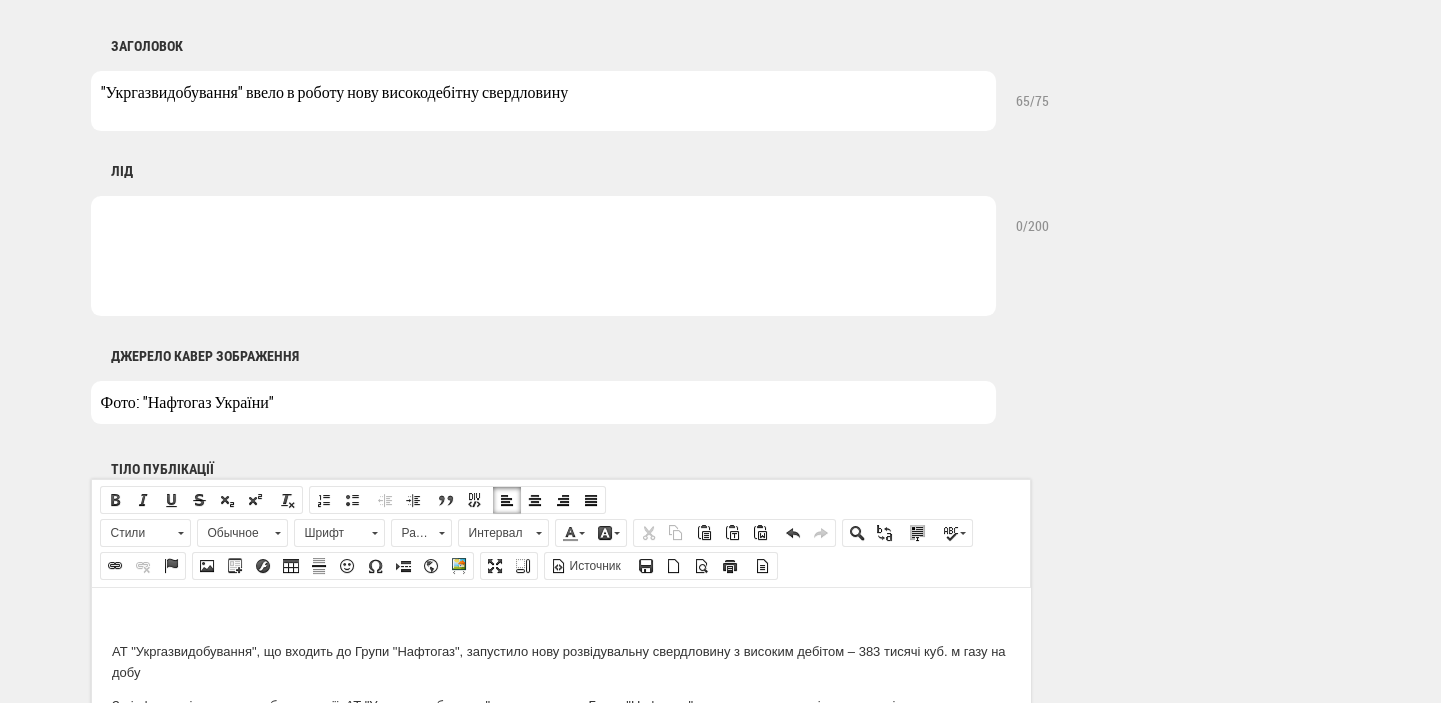 scroll, scrollTop: 1060, scrollLeft: 0, axis: vertical 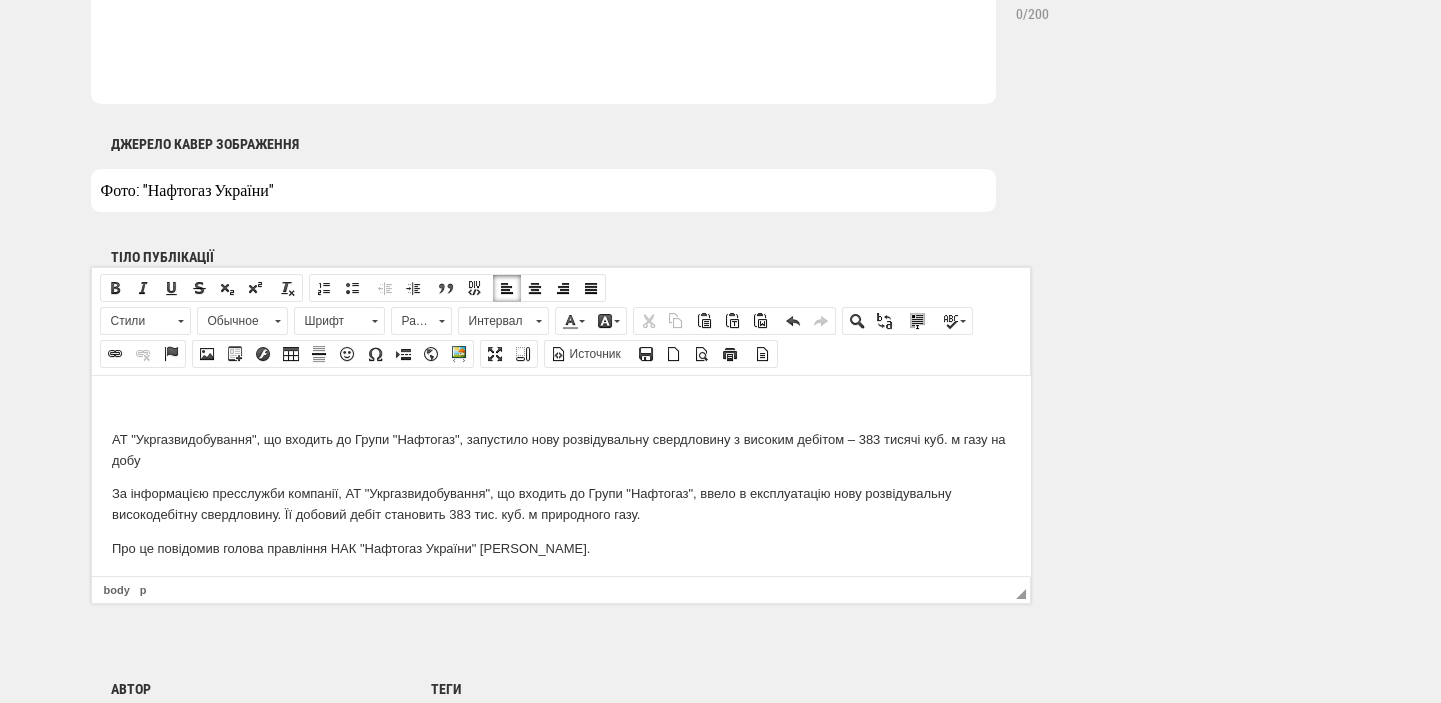 type on ""Укргазвидобування" ввело в роботу нову високодебітну свердловину" 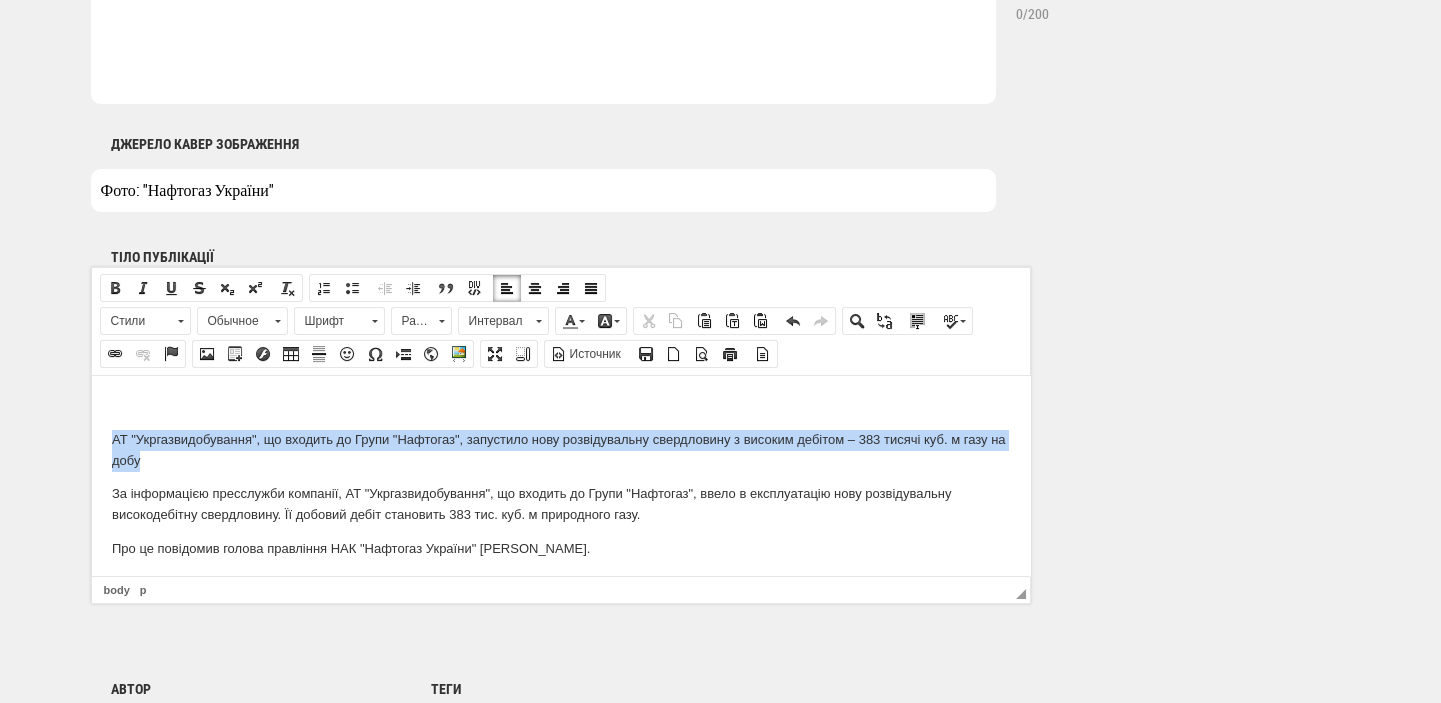 drag, startPoint x: 171, startPoint y: 453, endPoint x: 111, endPoint y: 435, distance: 62.641838 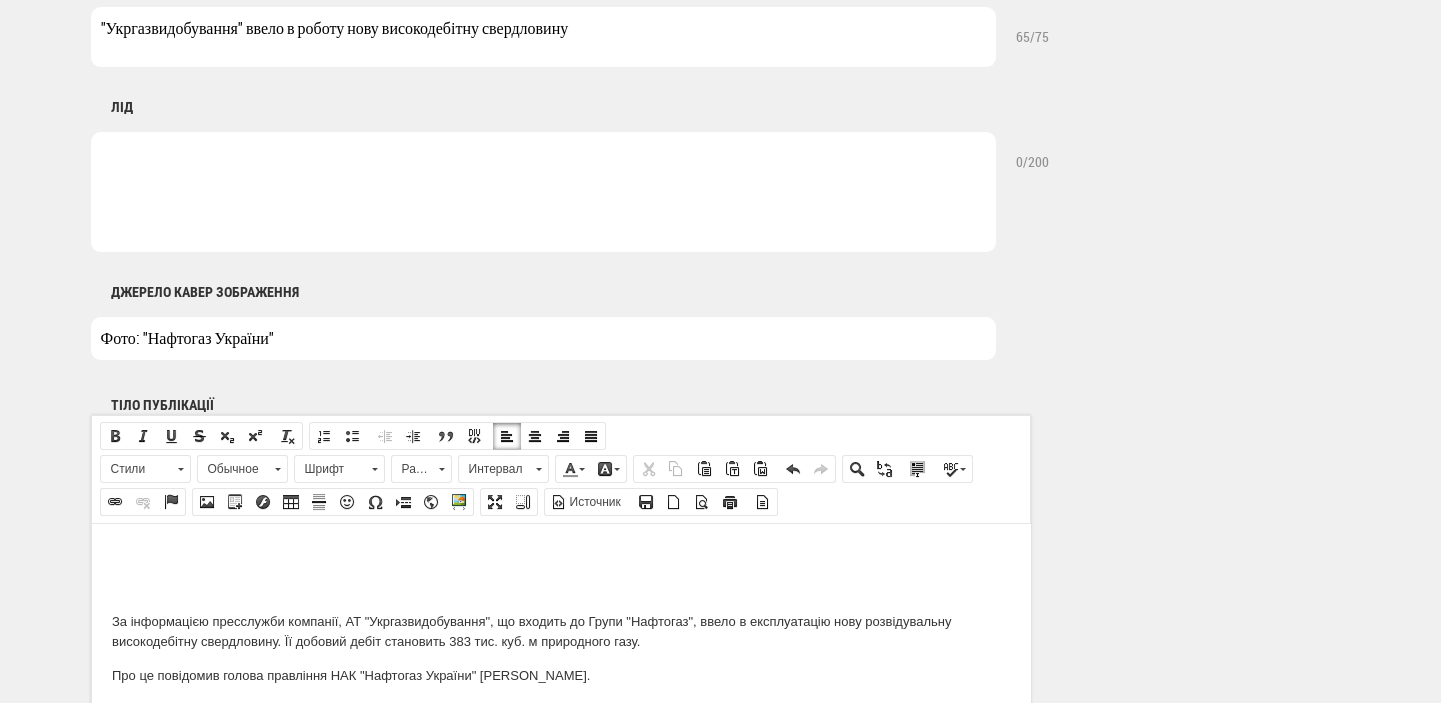 scroll, scrollTop: 636, scrollLeft: 0, axis: vertical 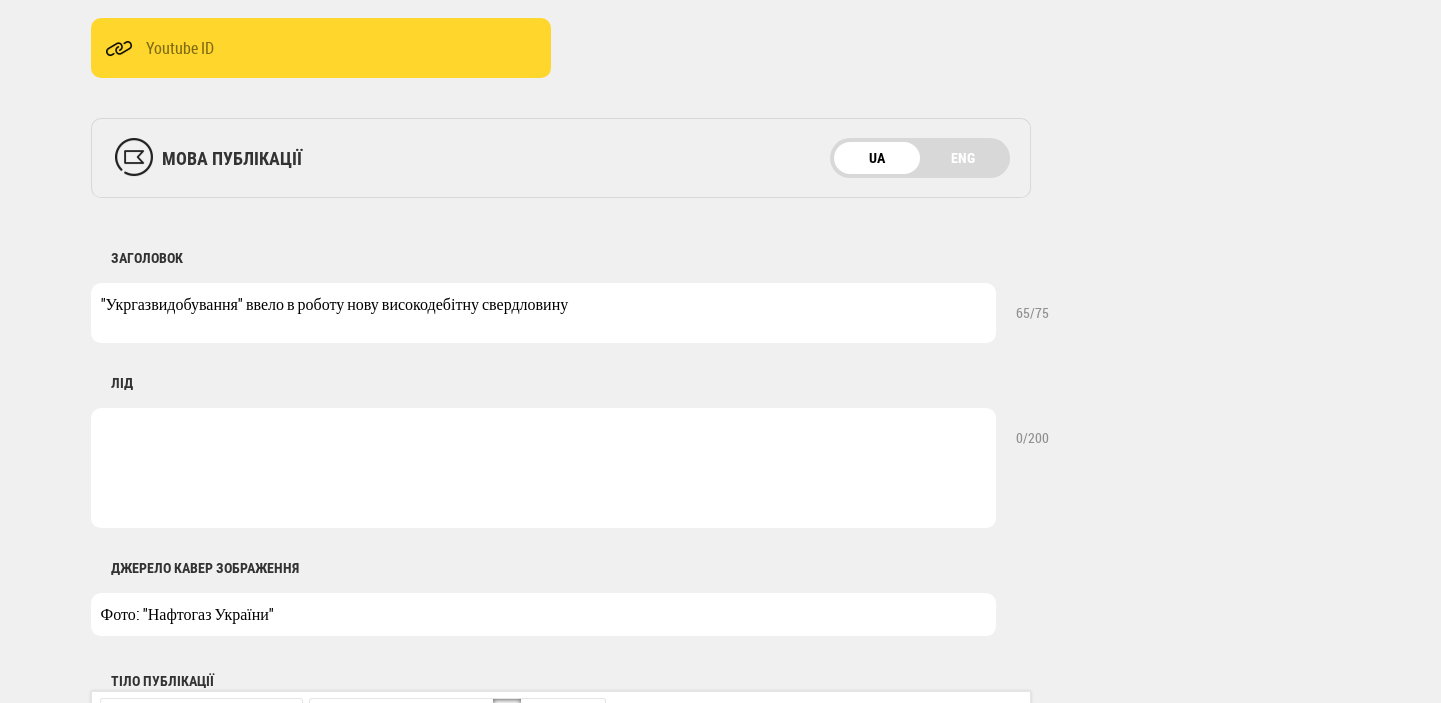 click at bounding box center (543, 468) 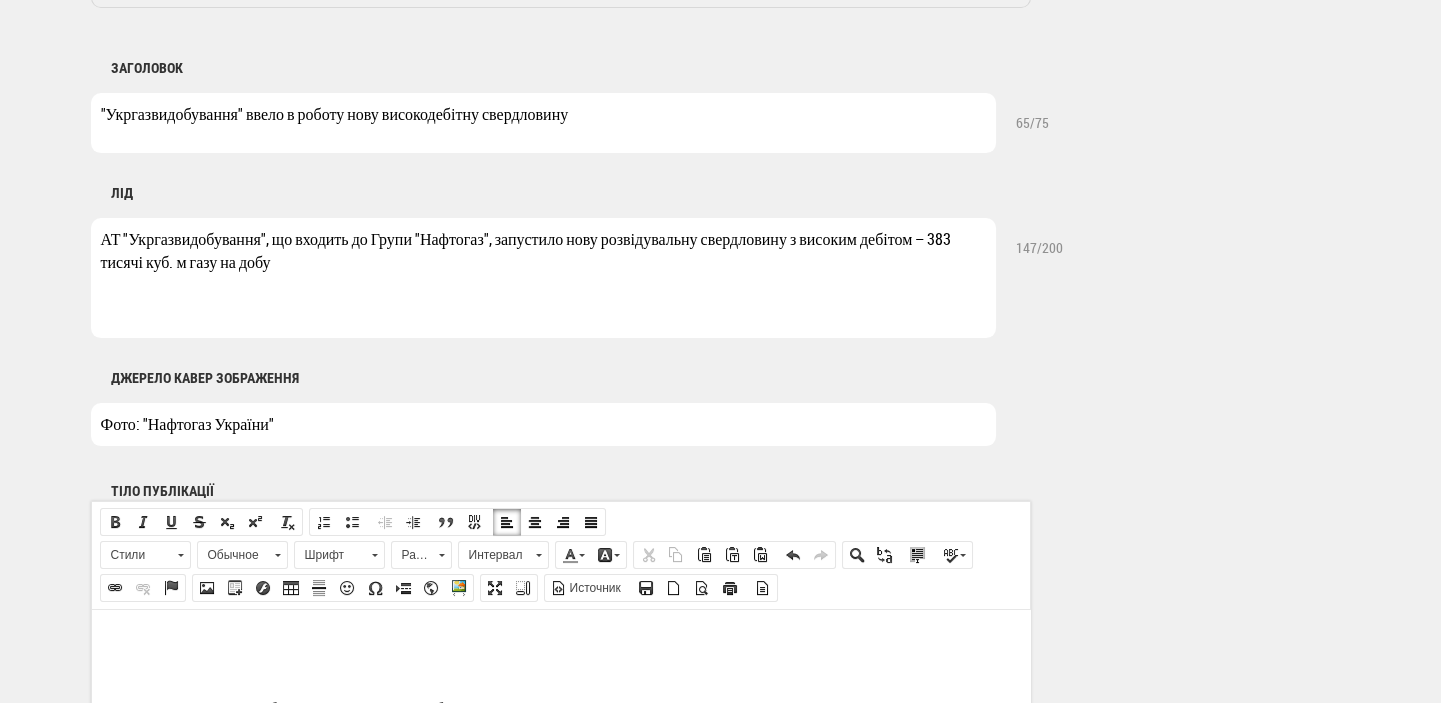 scroll, scrollTop: 1060, scrollLeft: 0, axis: vertical 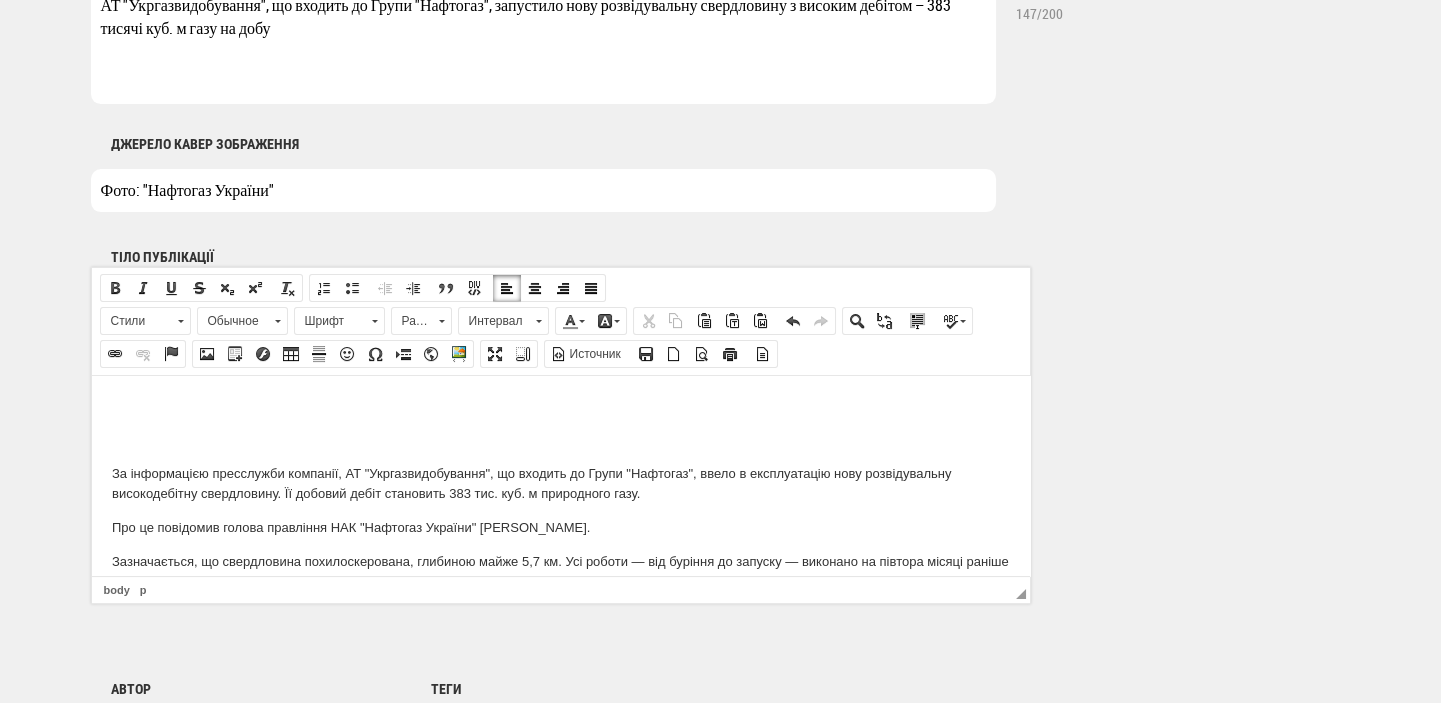 type on "АТ "Укргазвидобування", що входить до Групи "Нафтогаз", запустило нову розвідувальну свердловину з високим дебітом – 383 тисячі куб. м газу на добу" 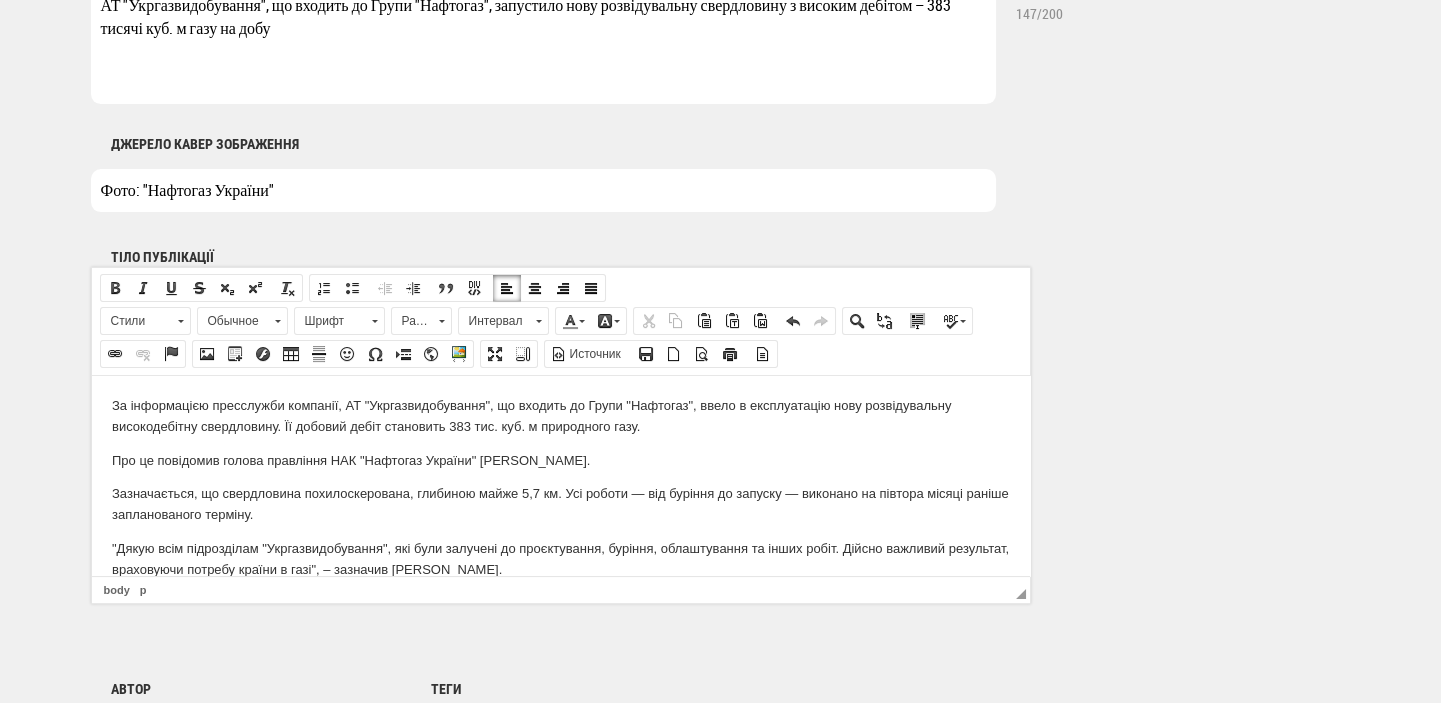 click on "За інформацією пресслужби компанії, АТ "Укргазвидобування", що входить до Групи "Нафтогаз", ввело в експлуатацію нову розвідувальну високодебітну свердловину. Її добовий дебіт становить 383 тис. куб. м природного газу." at bounding box center [560, 416] 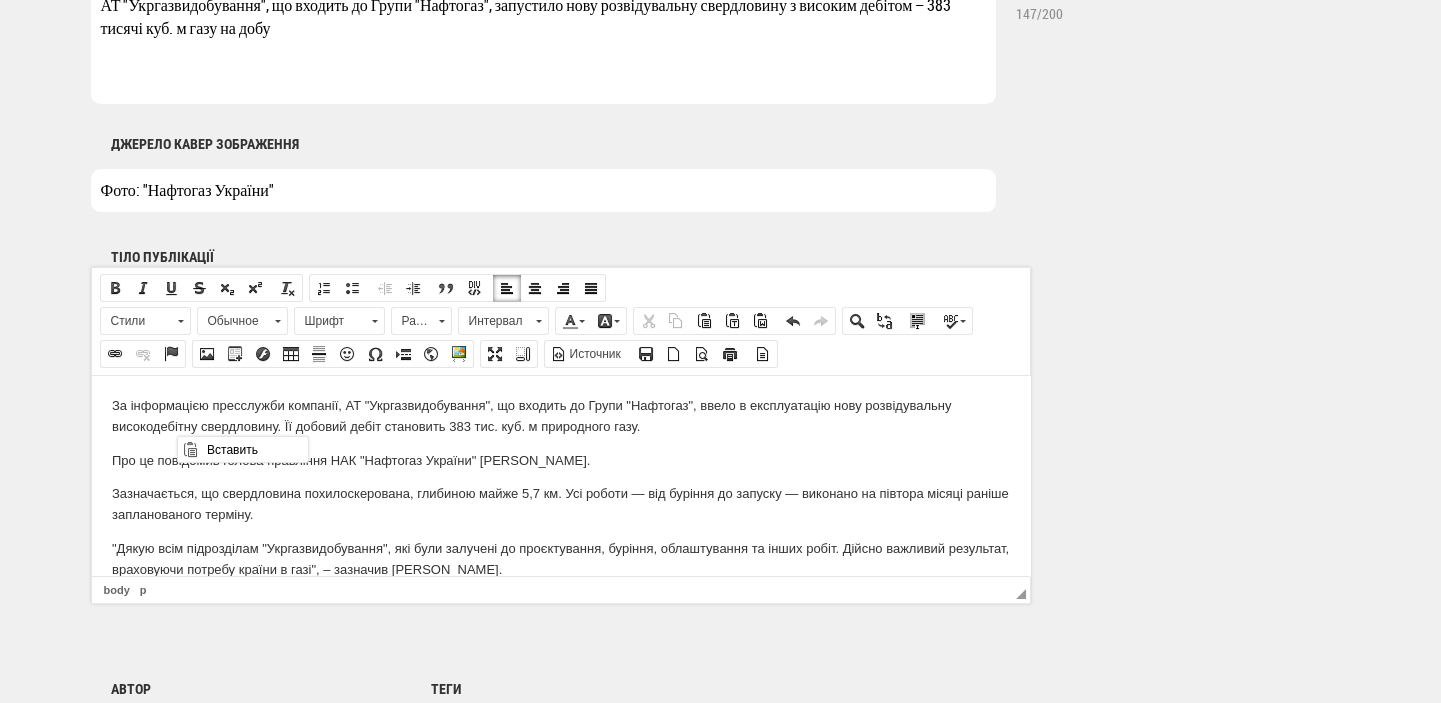 scroll, scrollTop: 0, scrollLeft: 0, axis: both 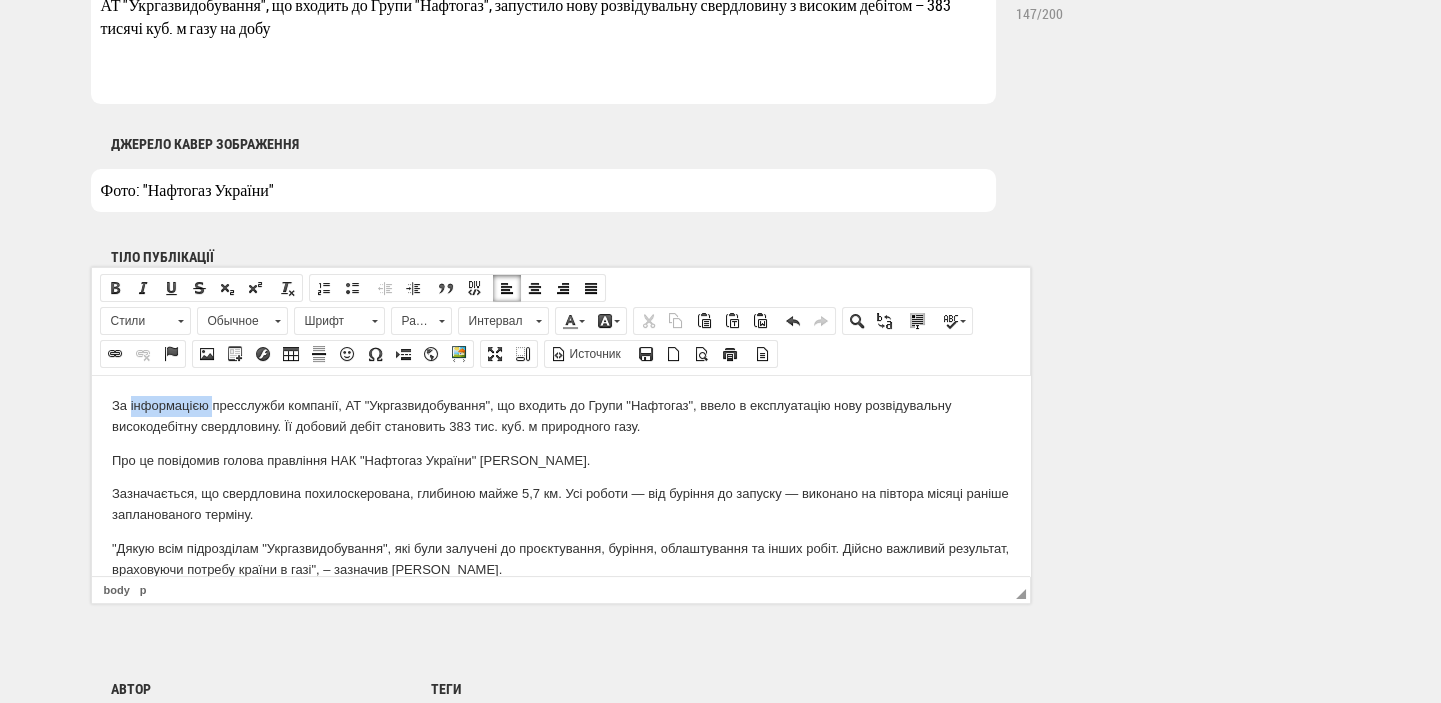 click on "За інформацією пресслужби компанії, АТ "Укргазвидобування", що входить до Групи "Нафтогаз", ввело в експлуатацію нову розвідувальну високодебітну свердловину. Її добовий дебіт становить 383 тис. куб. м природного газу." at bounding box center (560, 416) 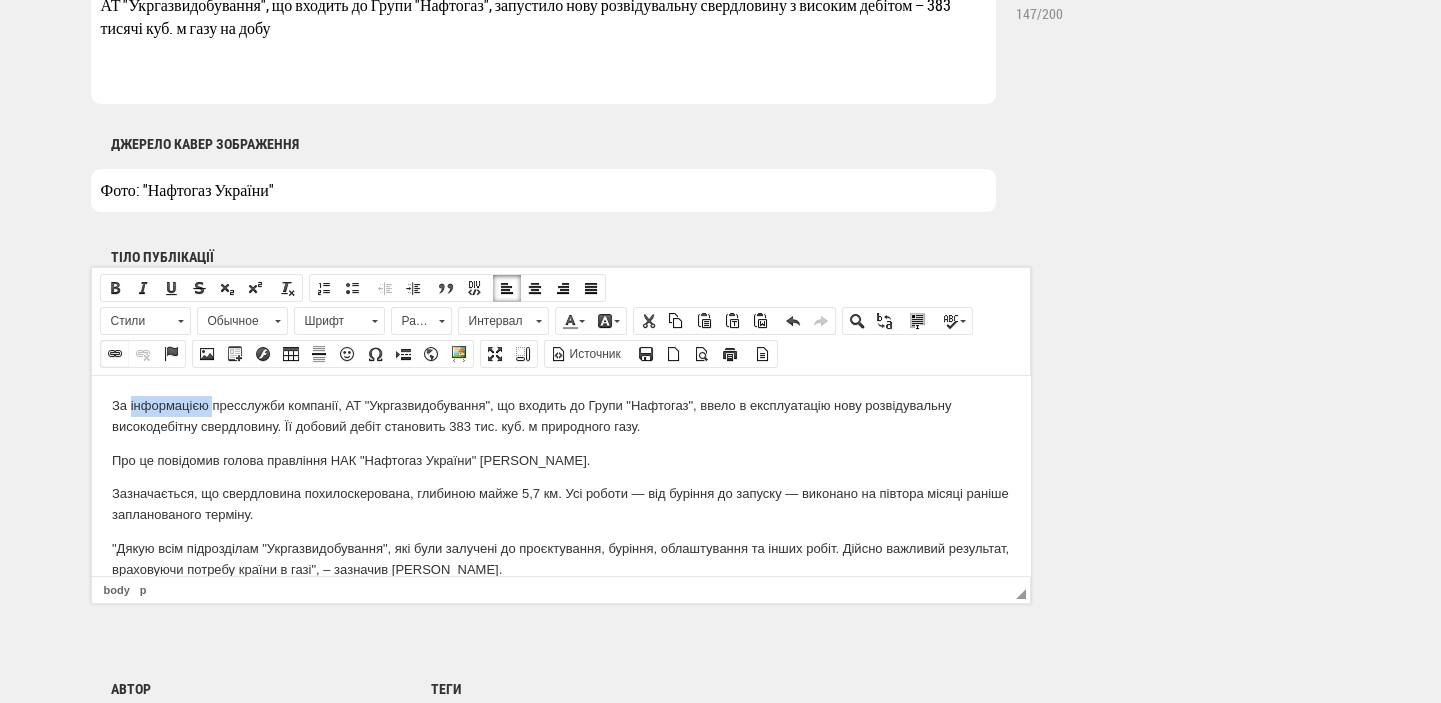 click at bounding box center [115, 354] 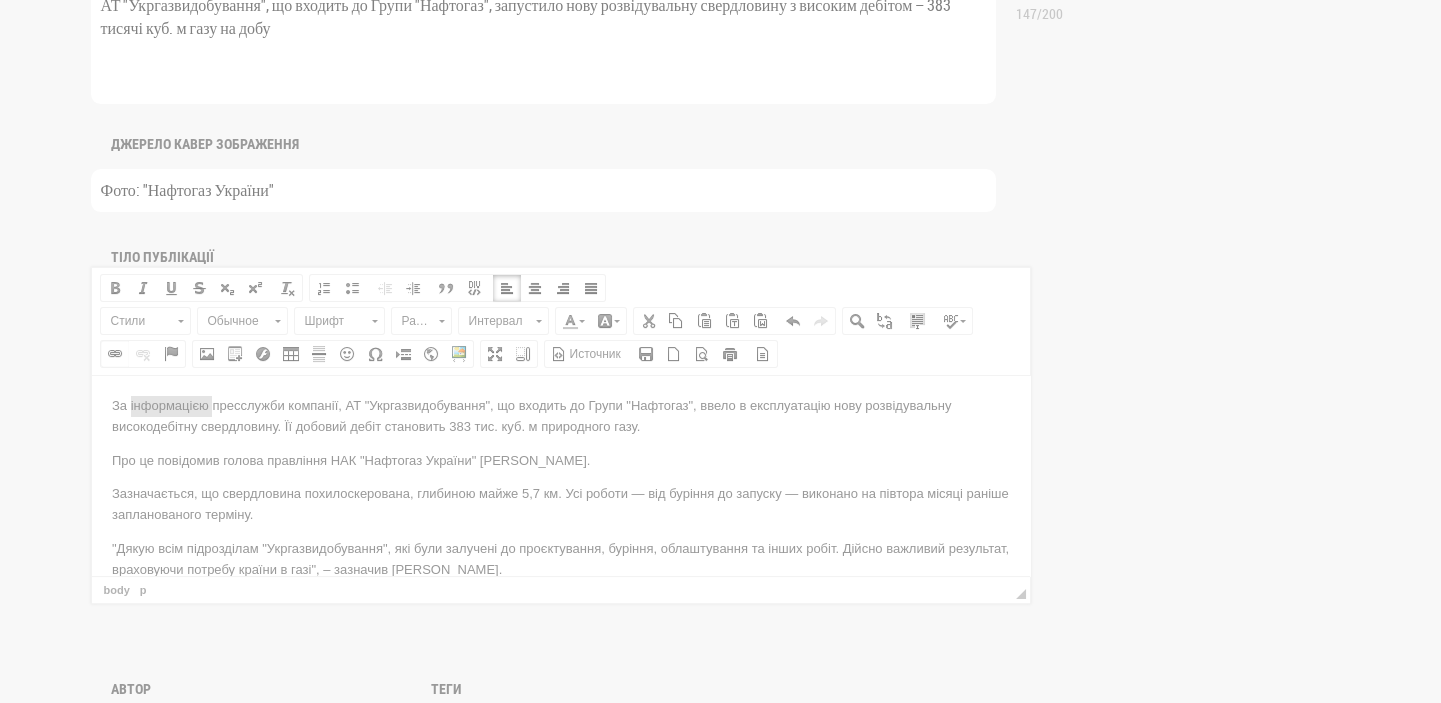scroll, scrollTop: 0, scrollLeft: 0, axis: both 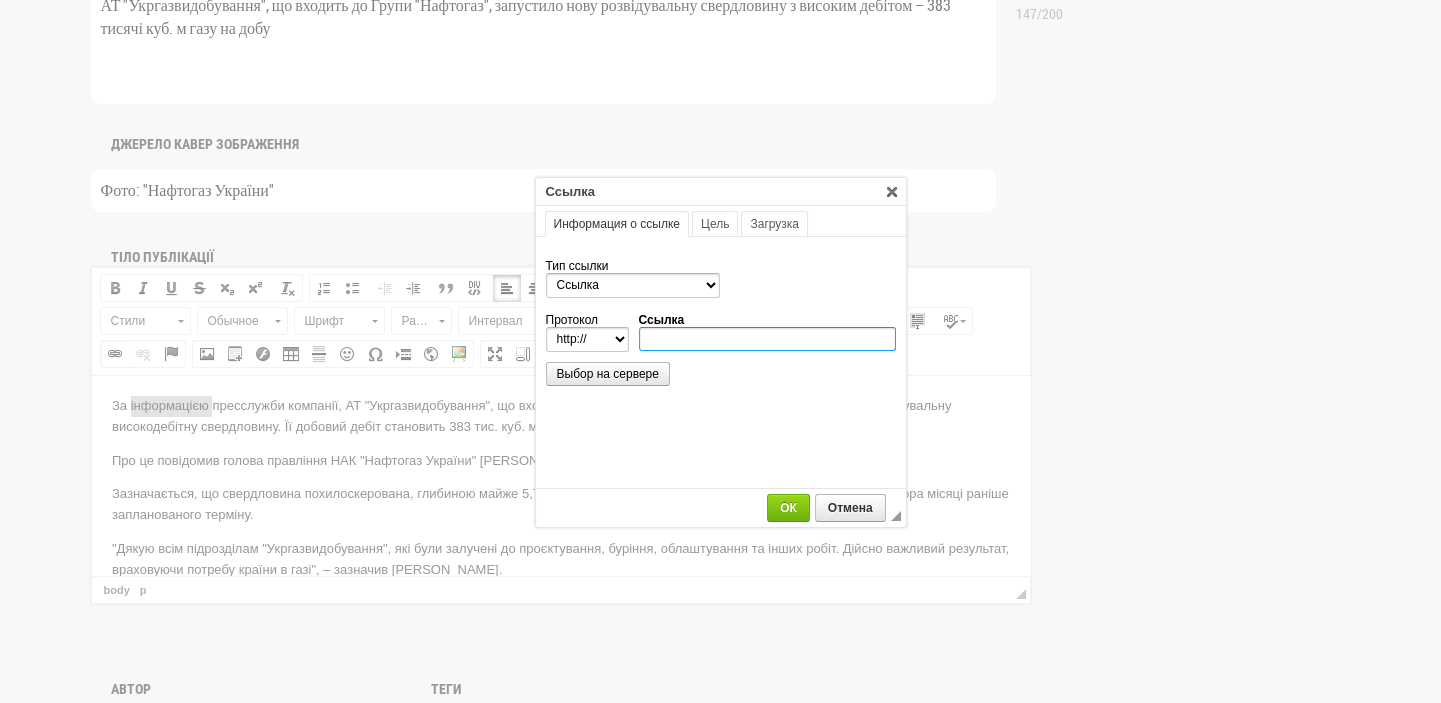paste on "https://www.naftogaz.com/news/naftogaz-launches-new-high-yield-well-producing-383-000-cubic-meters-of-gas-per-day" 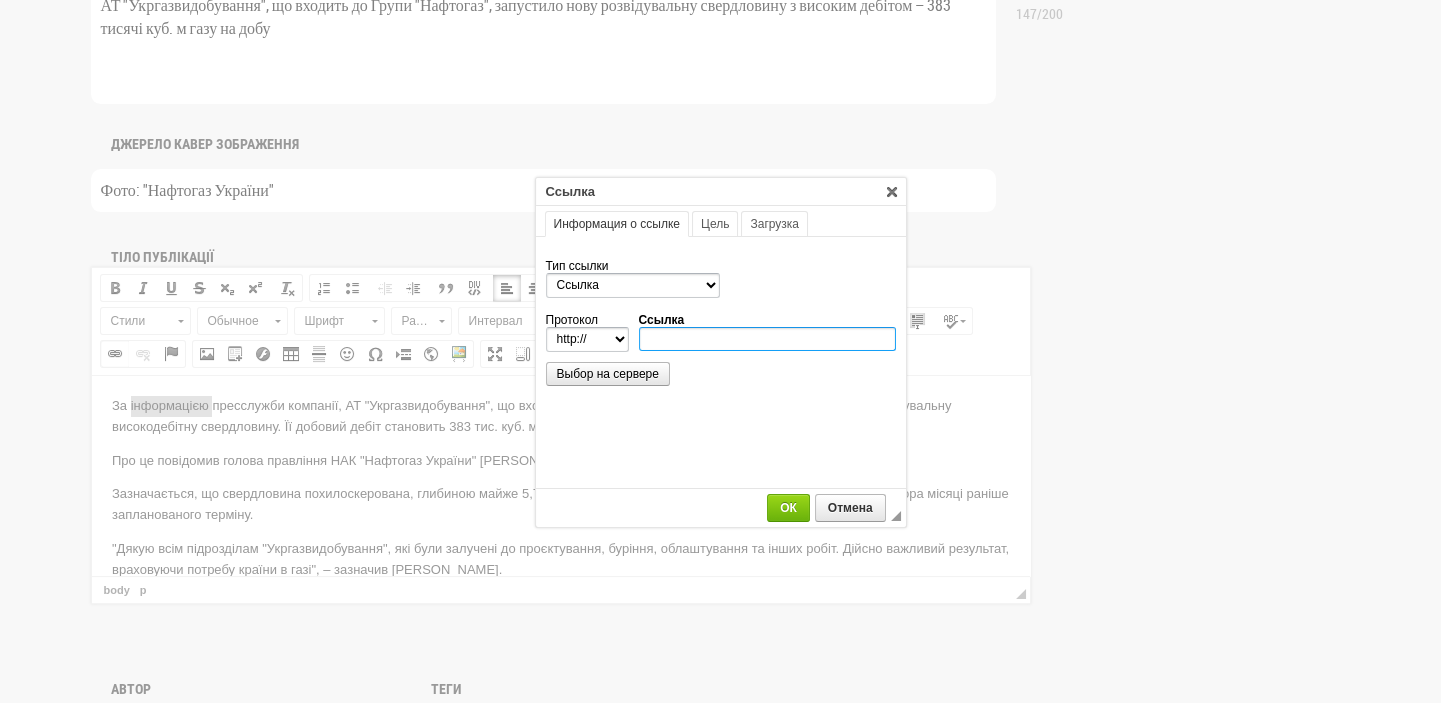 type on "https://www.naftogaz.com/news/naftogaz-launches-new-high-yield-well-producing-383-000-cubic-meters-of-gas-per-day" 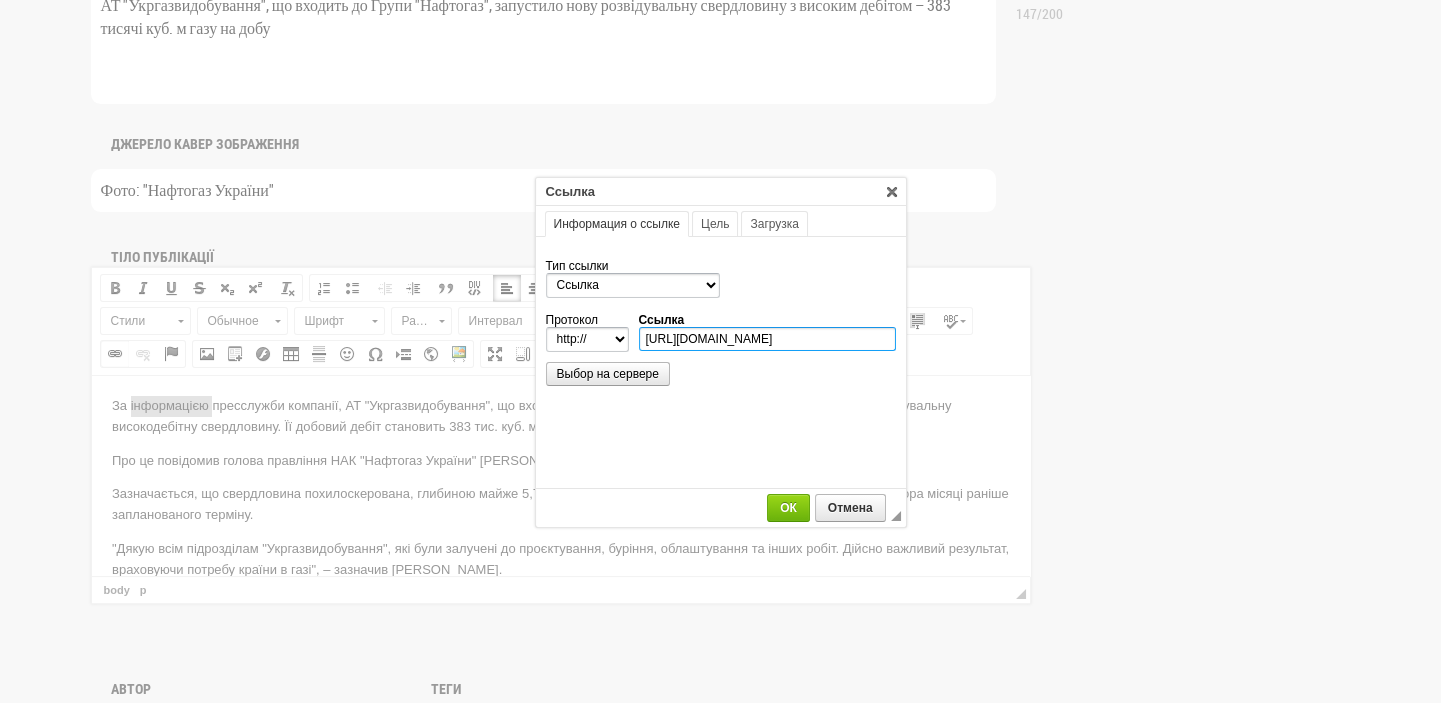 select on "https://" 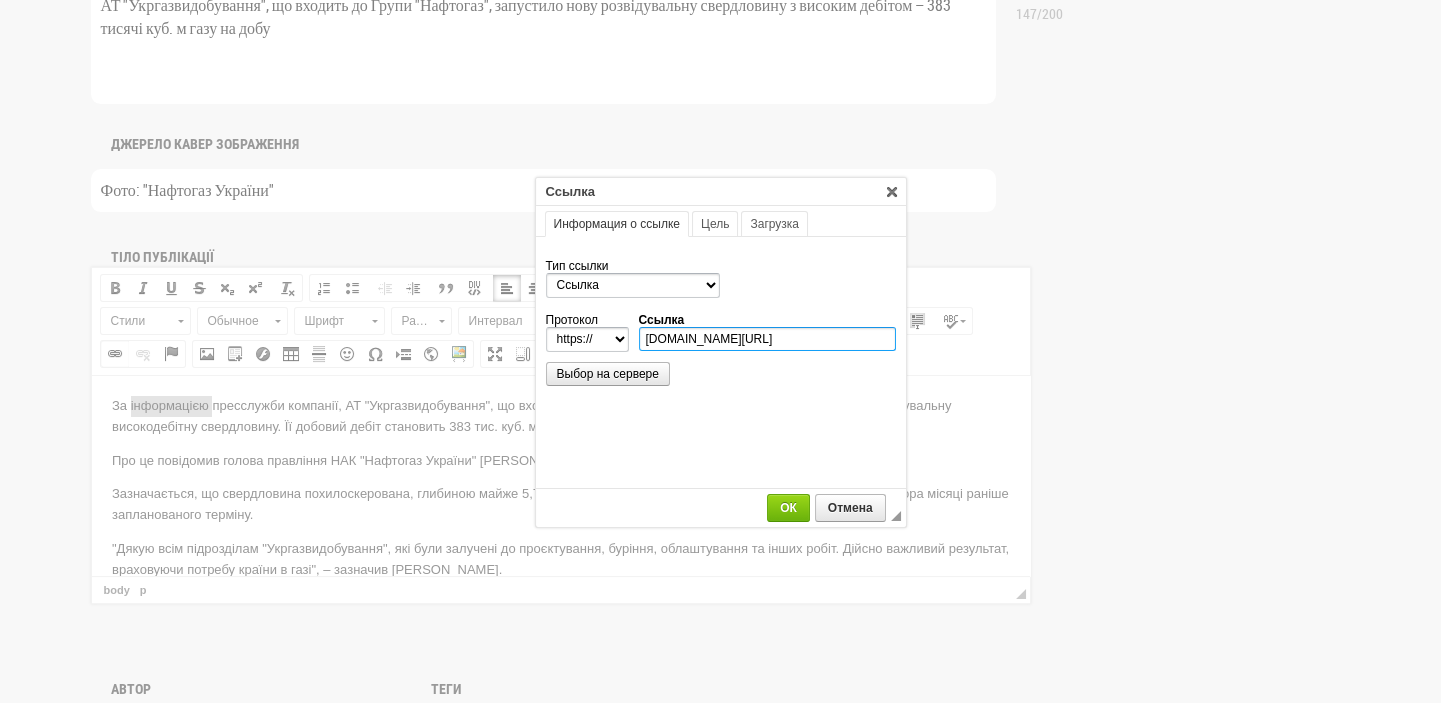 scroll, scrollTop: 0, scrollLeft: 354, axis: horizontal 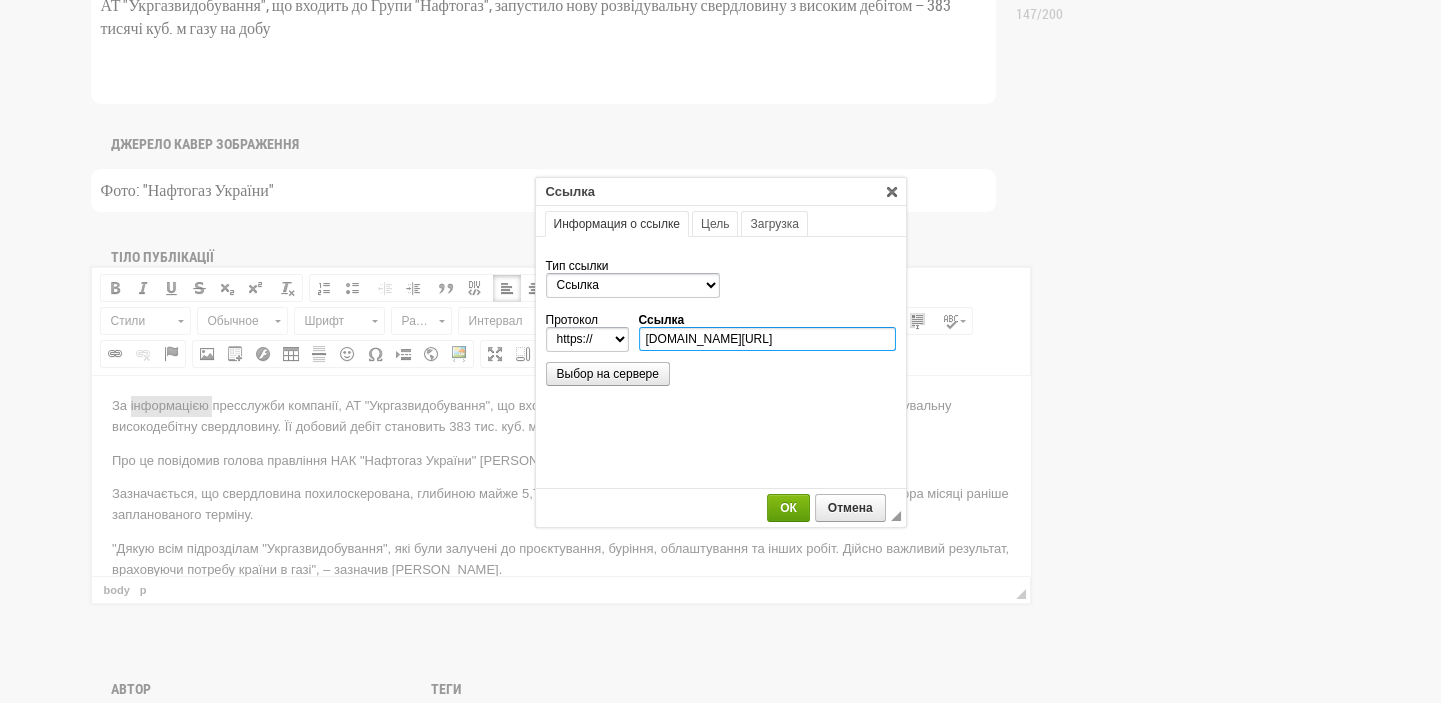 type on "www.naftogaz.com/news/naftogaz-launches-new-high-yield-well-producing-383-000-cubic-meters-of-gas-per-day" 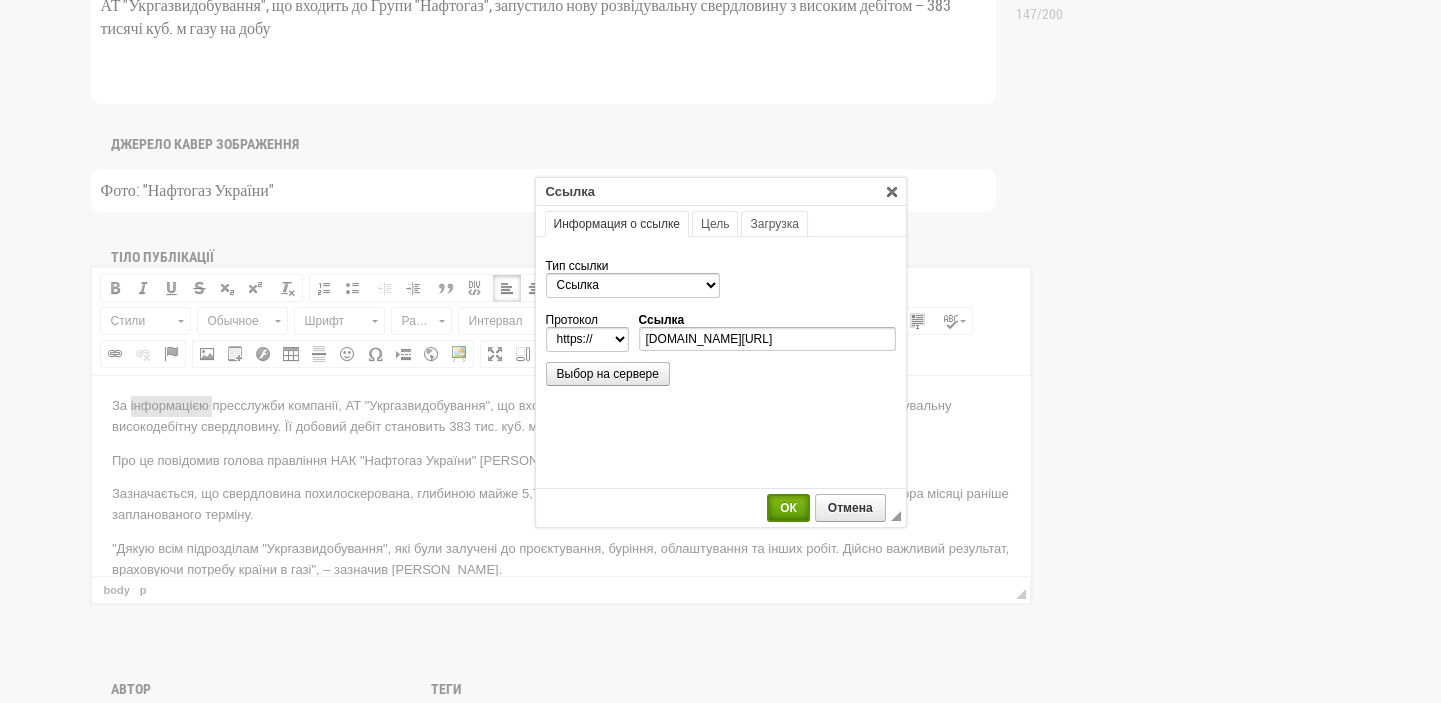 scroll, scrollTop: 0, scrollLeft: 0, axis: both 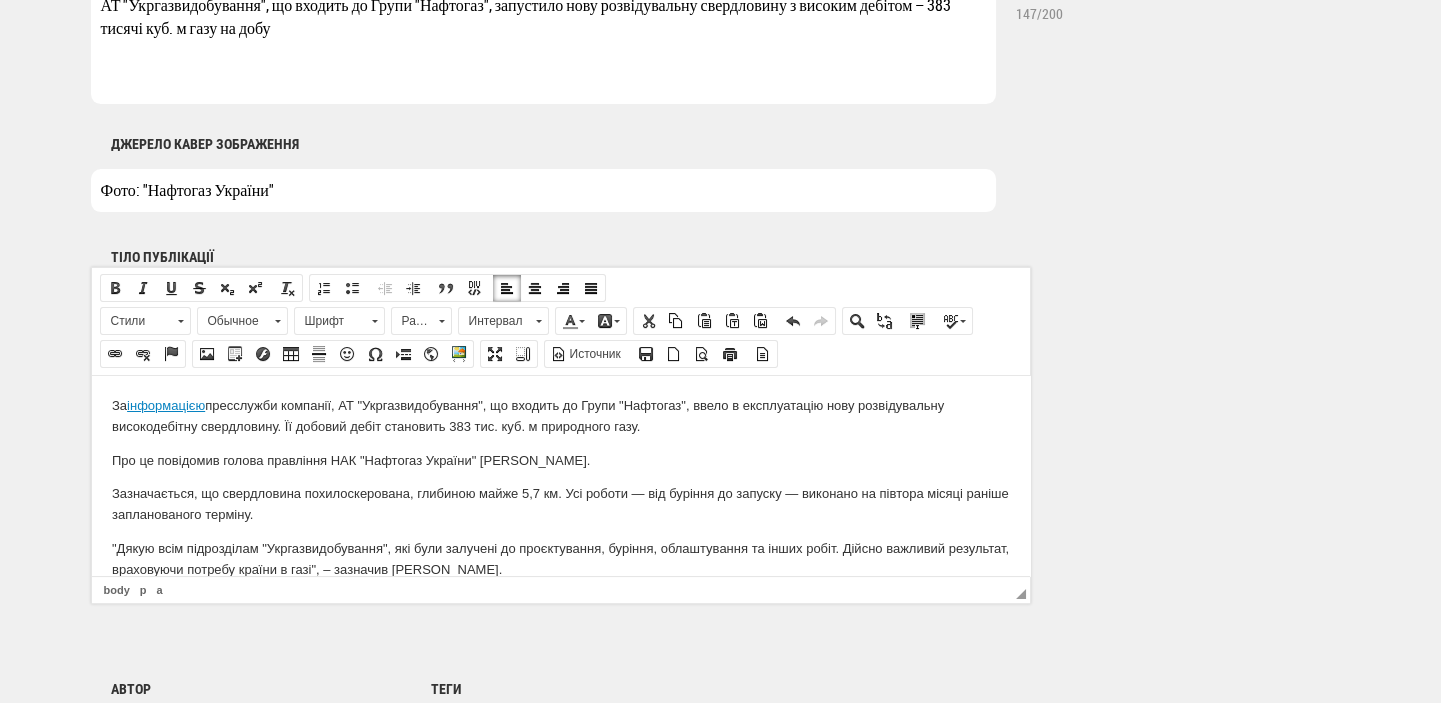 click on "Зазначається, що свердловина похилоскерована, глибиною майже 5,7 км. Усі роботи — від буріння до запуску — виконано на півтора місяці раніше запланованого терміну." at bounding box center (560, 504) 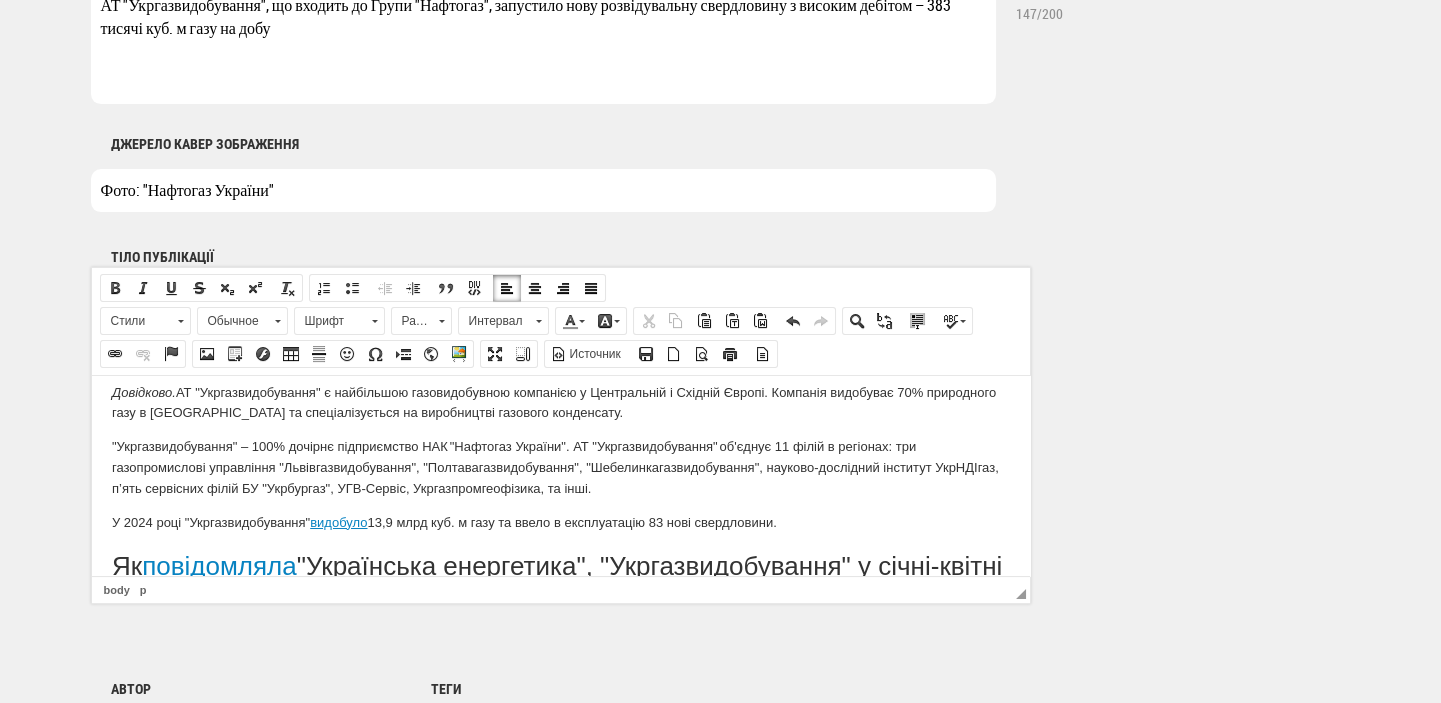 scroll, scrollTop: 0, scrollLeft: 0, axis: both 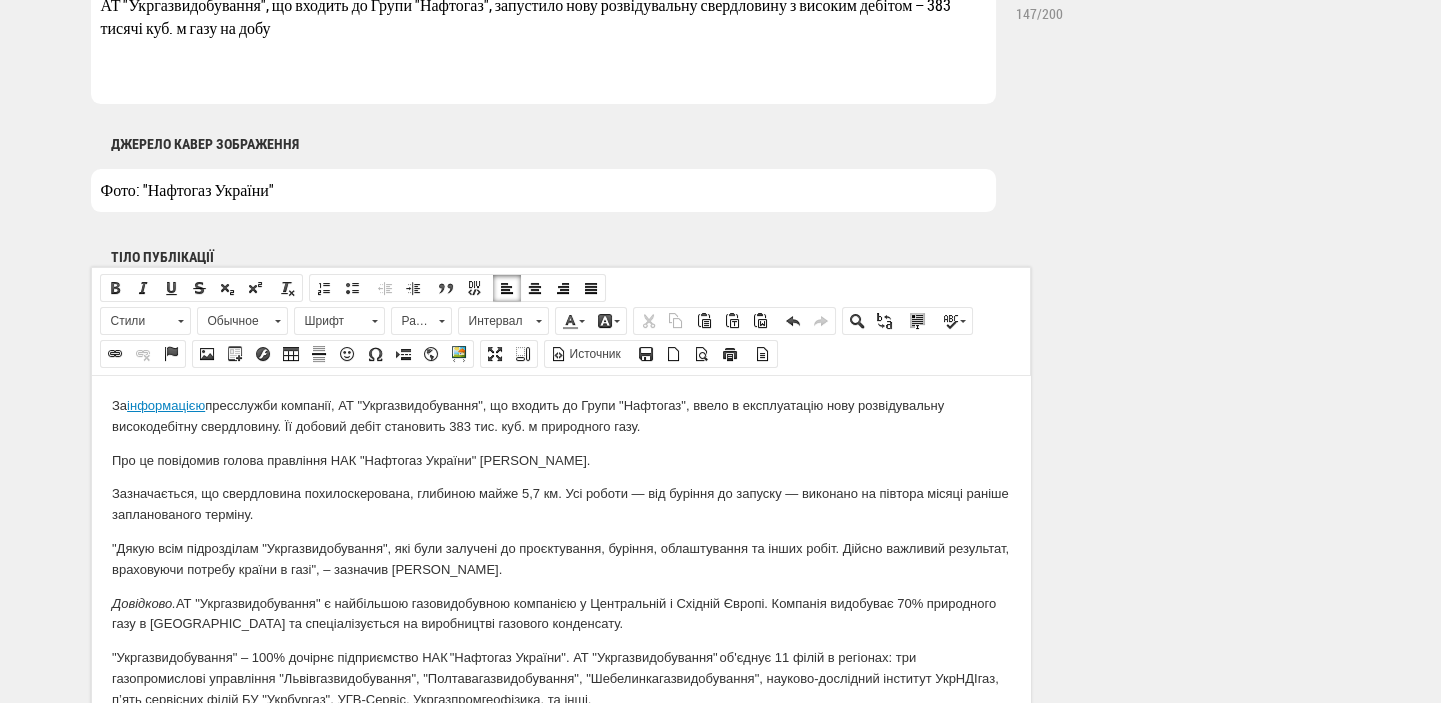 drag, startPoint x: 1017, startPoint y: 621, endPoint x: 1054, endPoint y: 738, distance: 122.711044 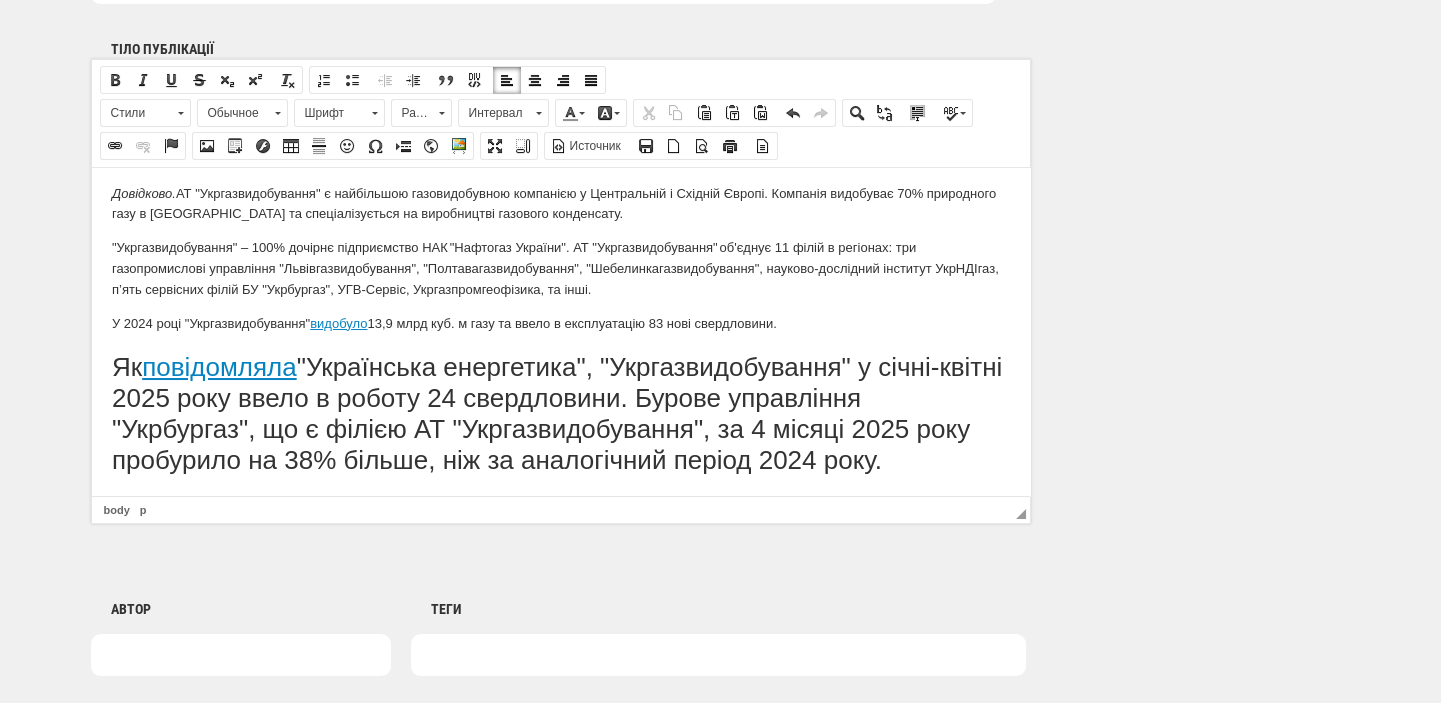 scroll, scrollTop: 1272, scrollLeft: 0, axis: vertical 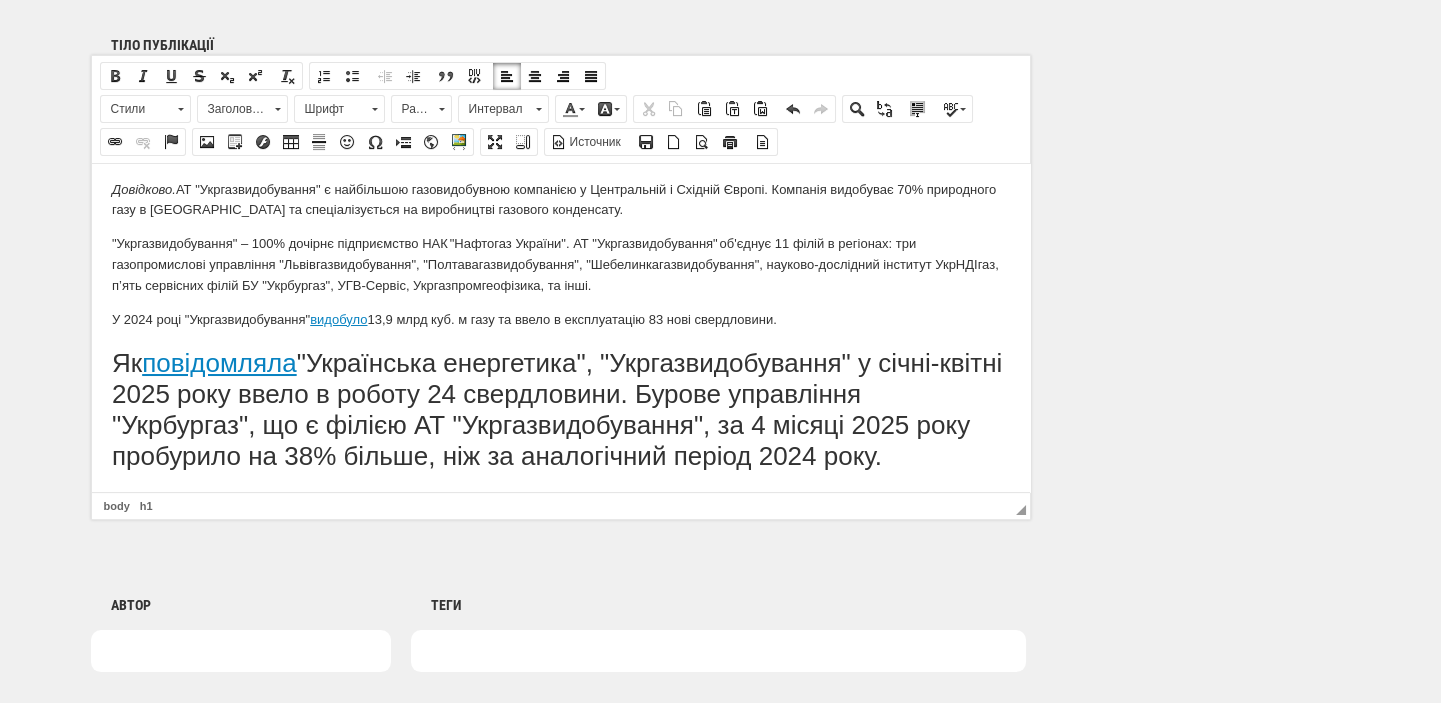 drag, startPoint x: 107, startPoint y: 359, endPoint x: 892, endPoint y: 450, distance: 790.2569 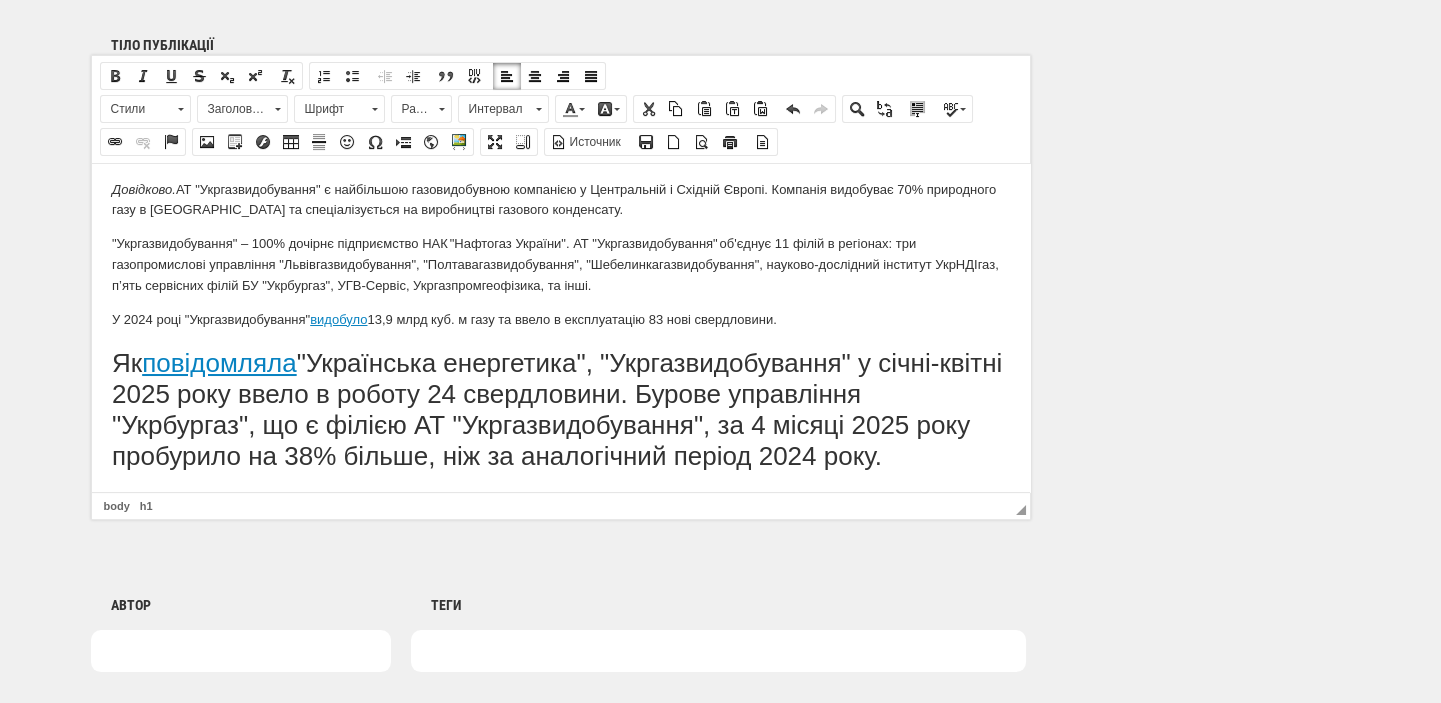 click at bounding box center (277, 106) 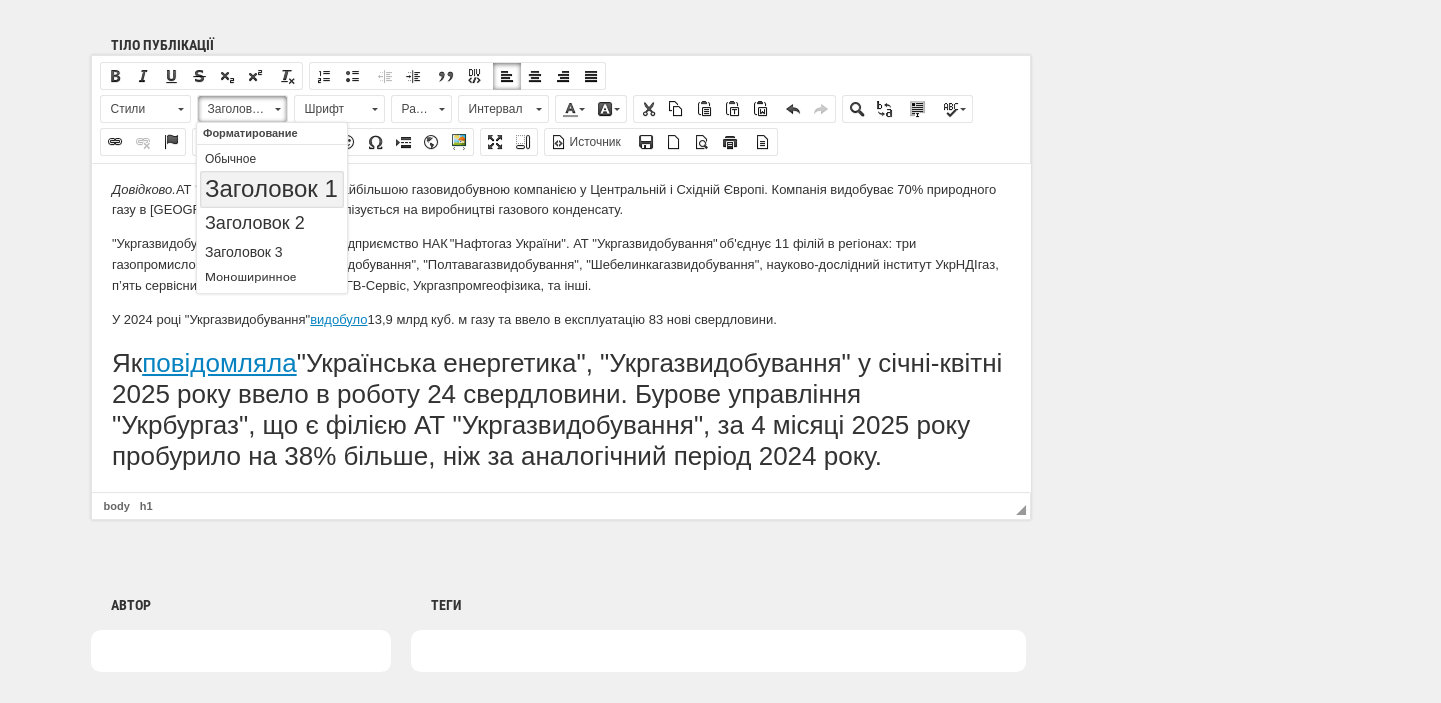 scroll, scrollTop: 0, scrollLeft: 0, axis: both 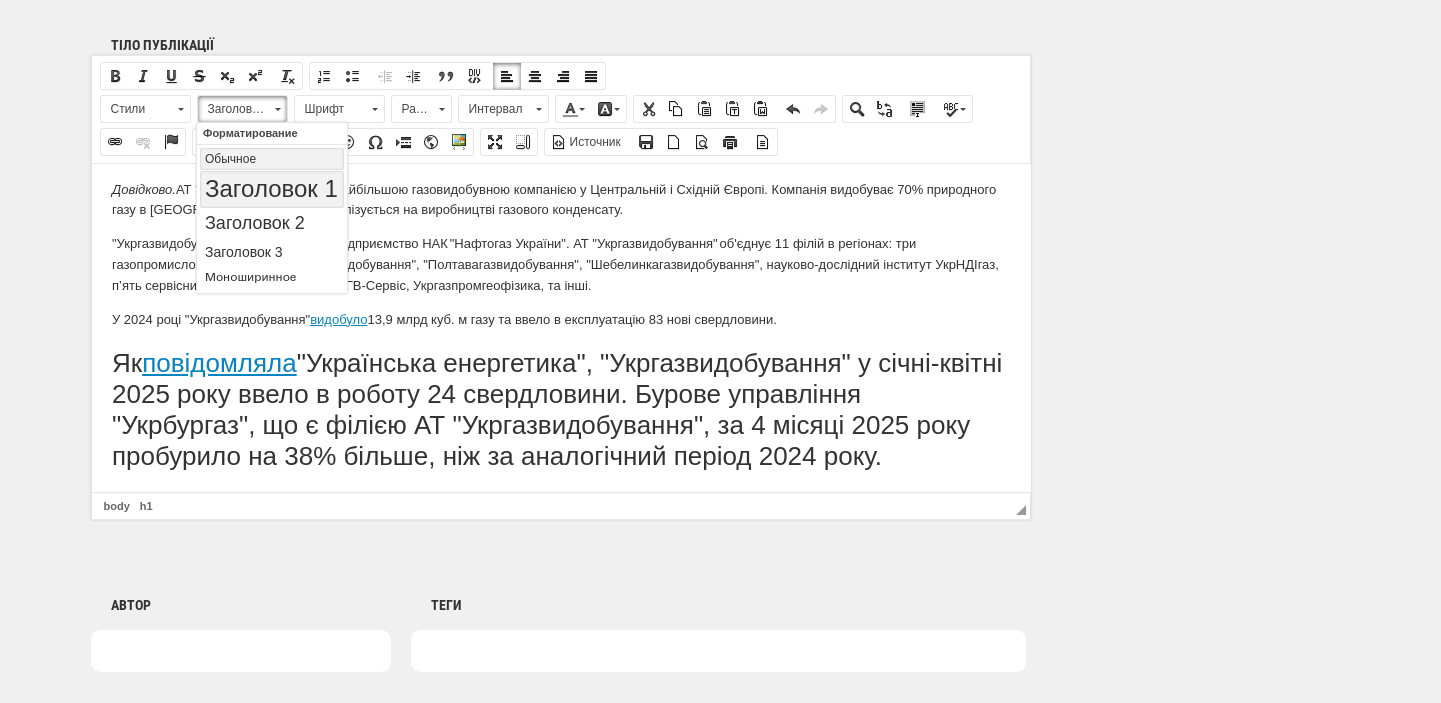 click on "Обычное" at bounding box center [272, 158] 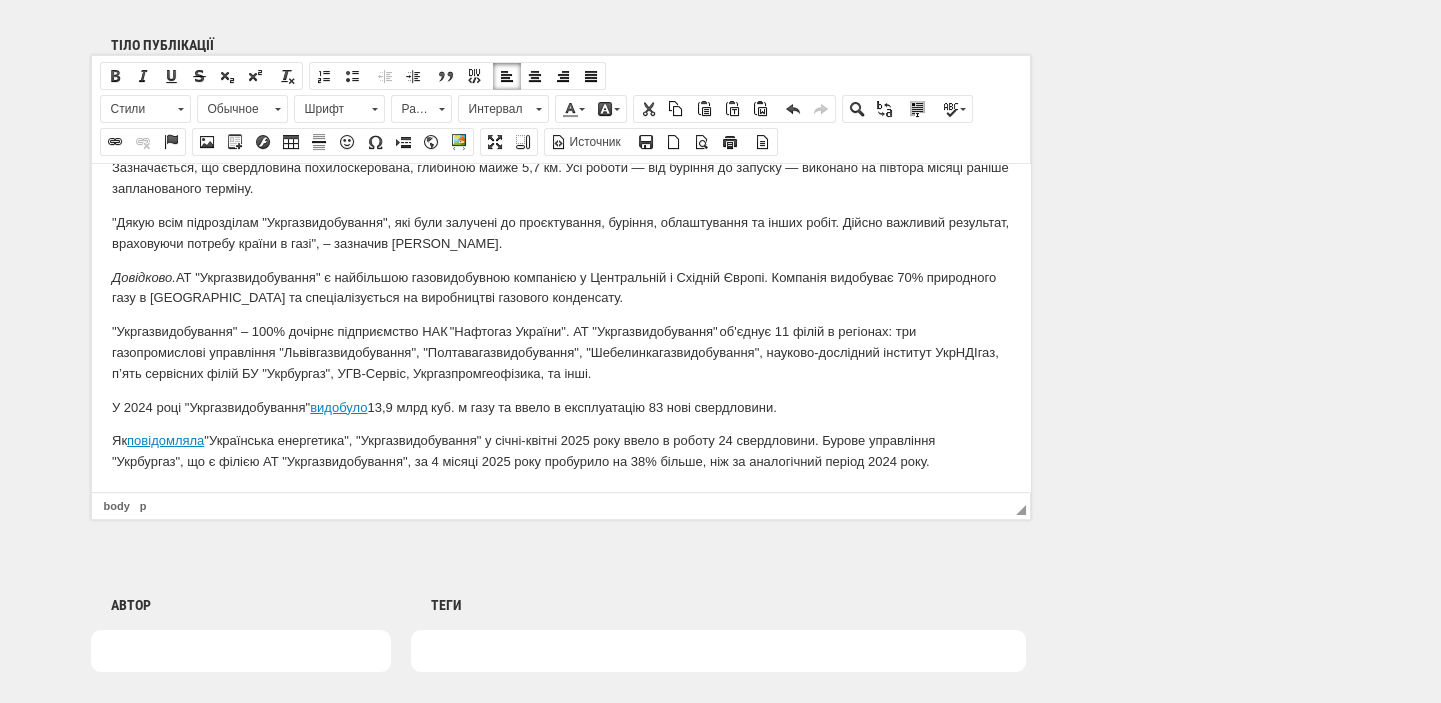 click on ""Укргазвидобування" – 100% дочірнє підприємство НАК "Нафтогаз України". АТ "Укргазвидобування" об'єднує 11 філій в регіонах: три газопромислові управління "Львівгазвидобування", "Полтавагазвидобування", "Шебелинкагазвидобування", науково-дослідний інститут УкрНДІгаз, п’ять сервісних філій БУ "Укрбургаз", УГВ-Сервіс, Укргазпромгеофізика, та інші." at bounding box center [560, 352] 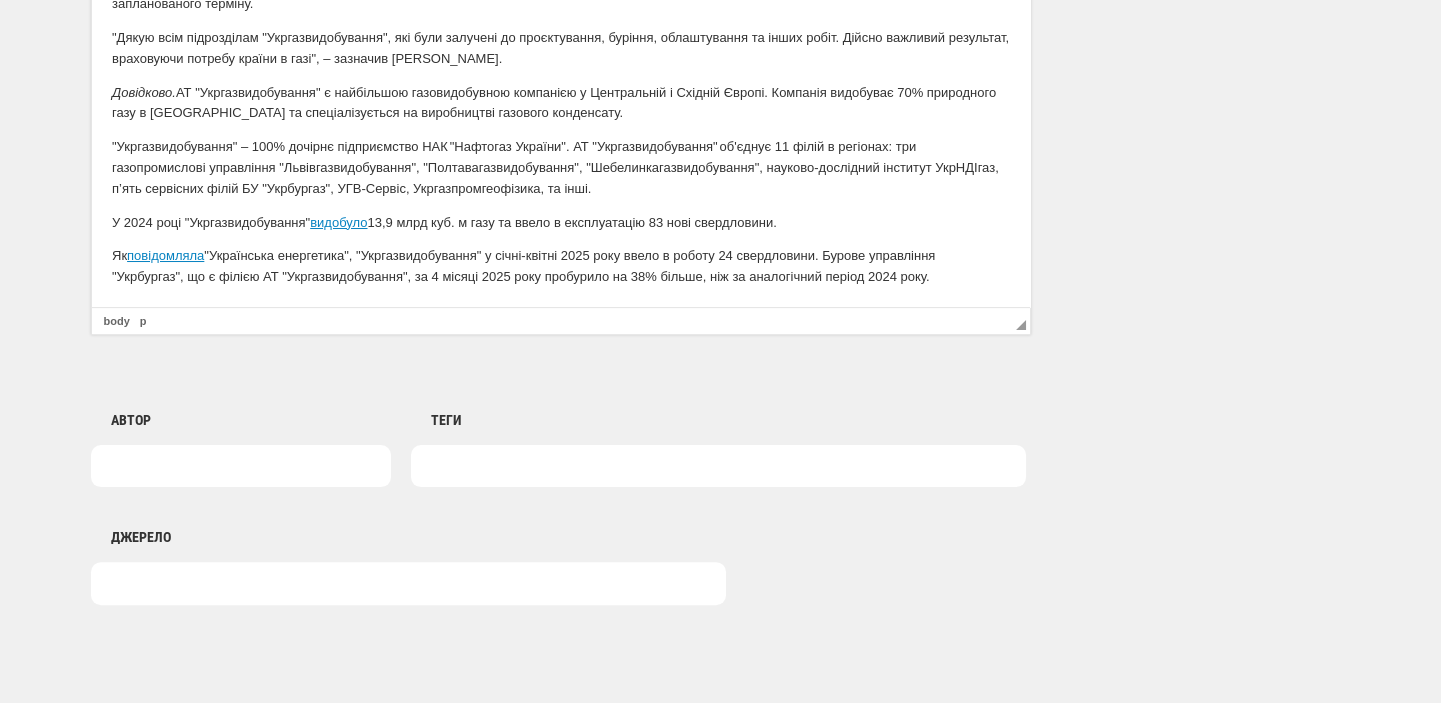 scroll, scrollTop: 1484, scrollLeft: 0, axis: vertical 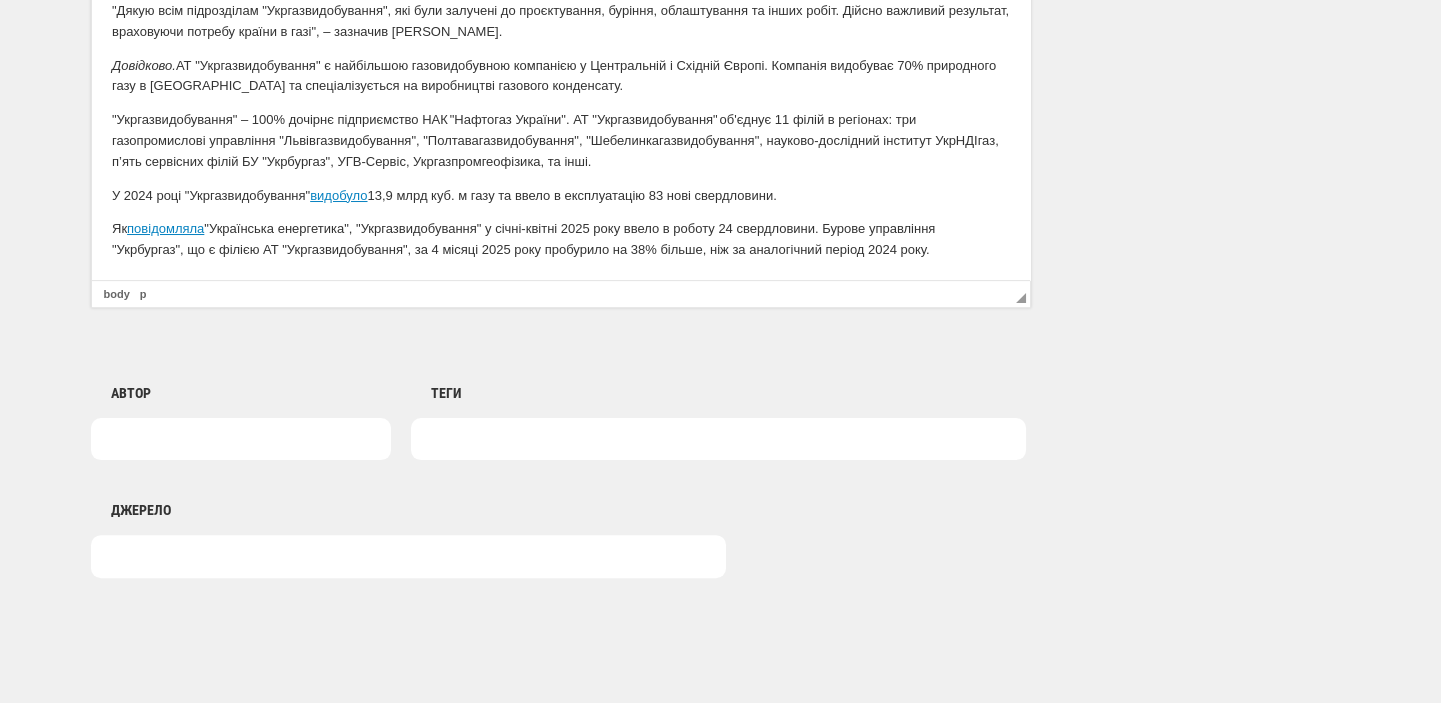click at bounding box center (718, 439) 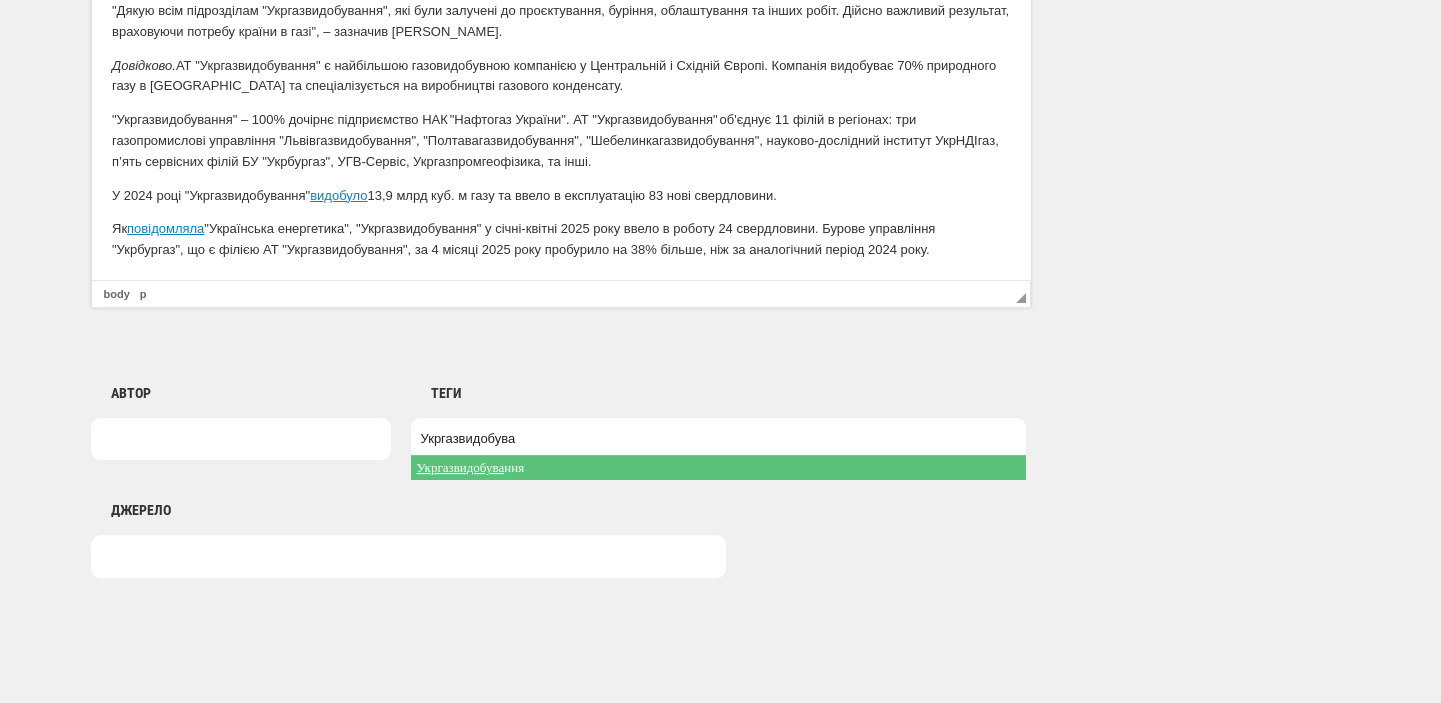 type on "Укргазвидобува" 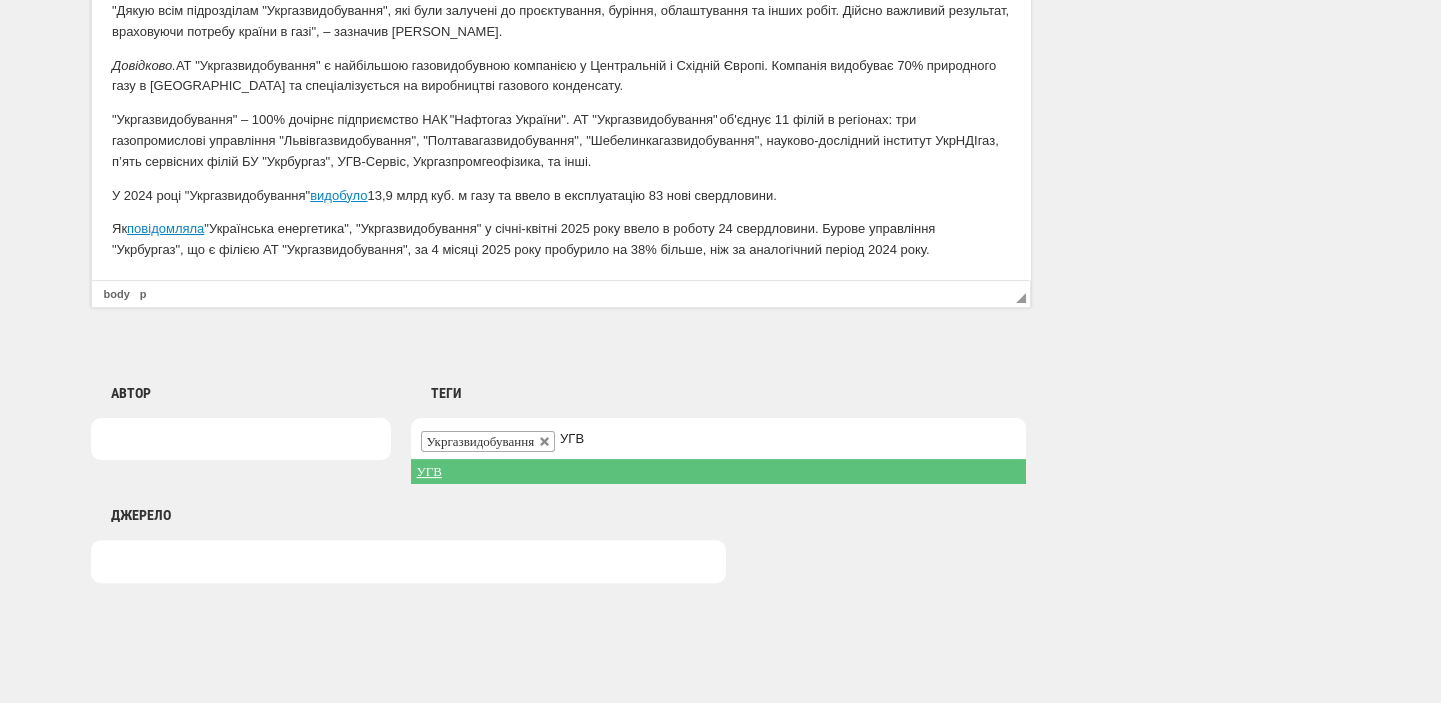 type on "УГВ" 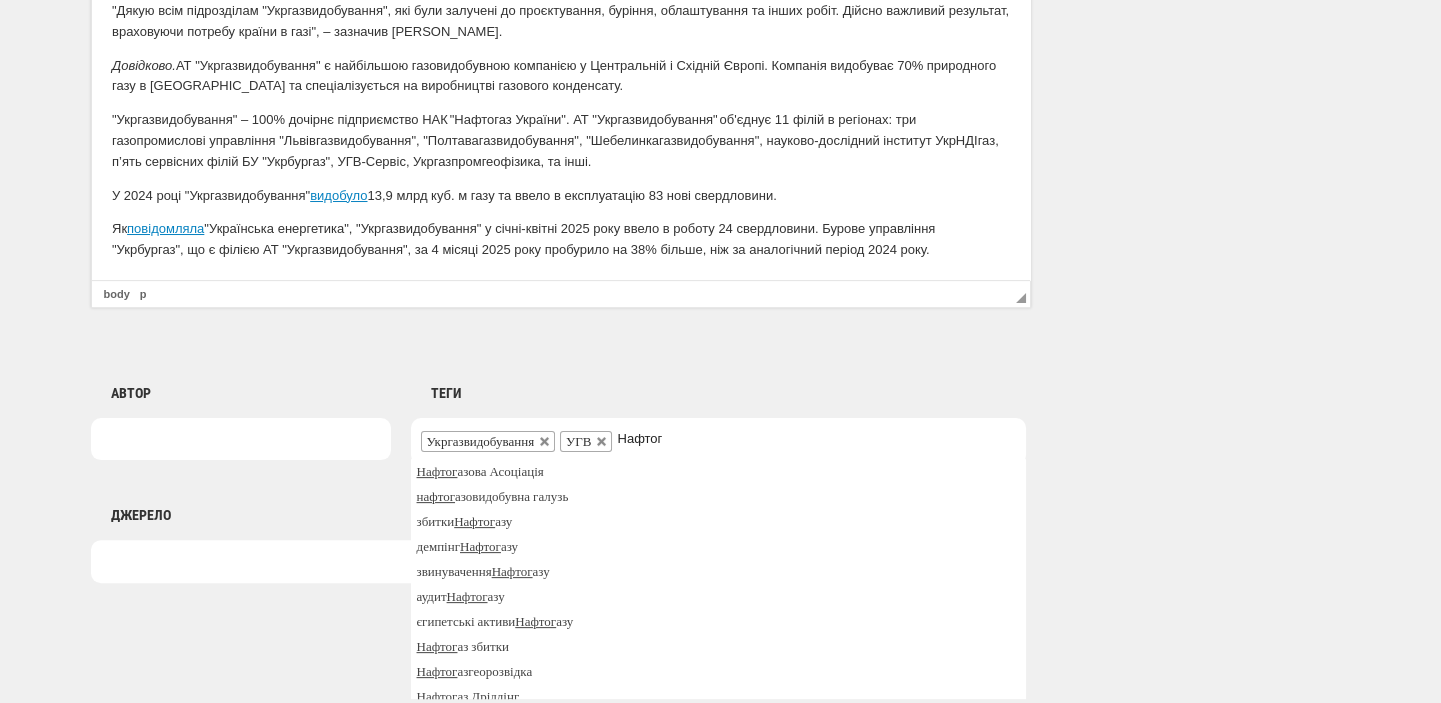 scroll, scrollTop: 285, scrollLeft: 0, axis: vertical 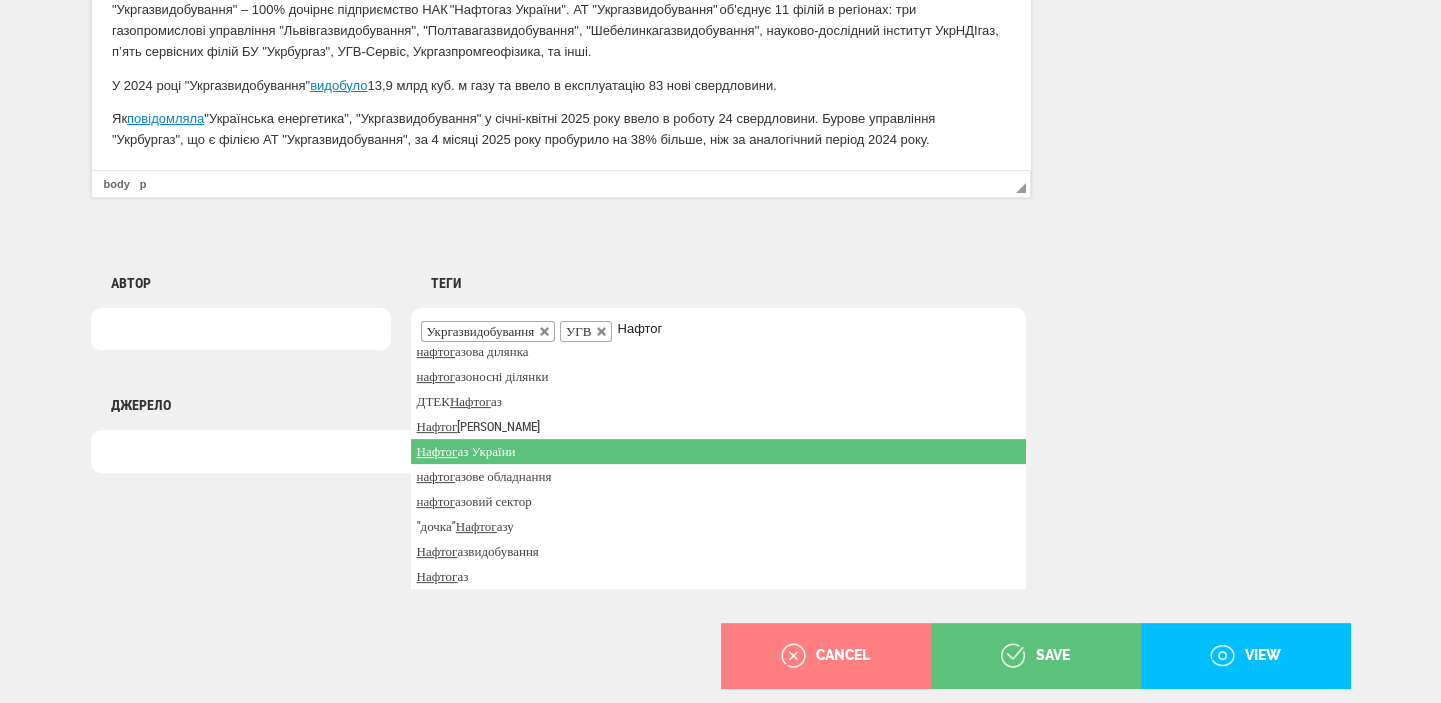 type on "Нафтог" 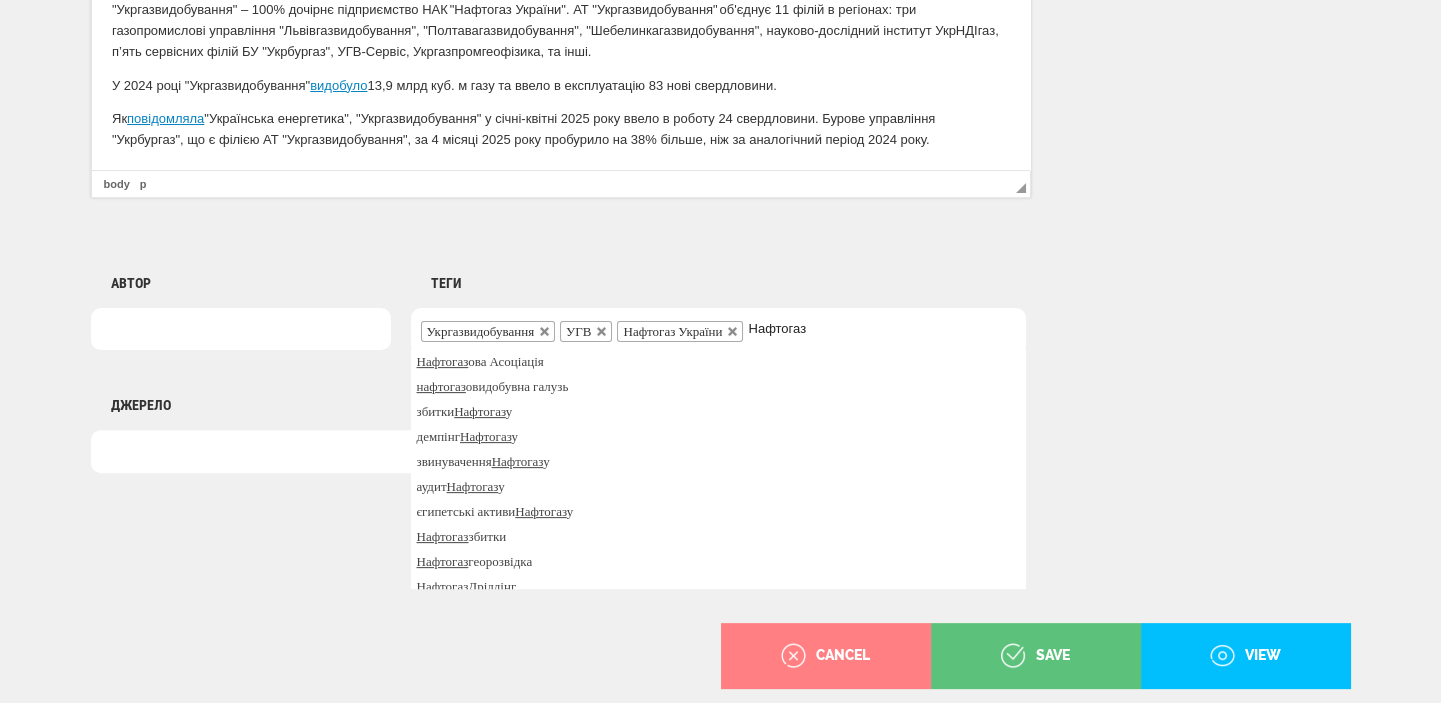 scroll, scrollTop: 260, scrollLeft: 0, axis: vertical 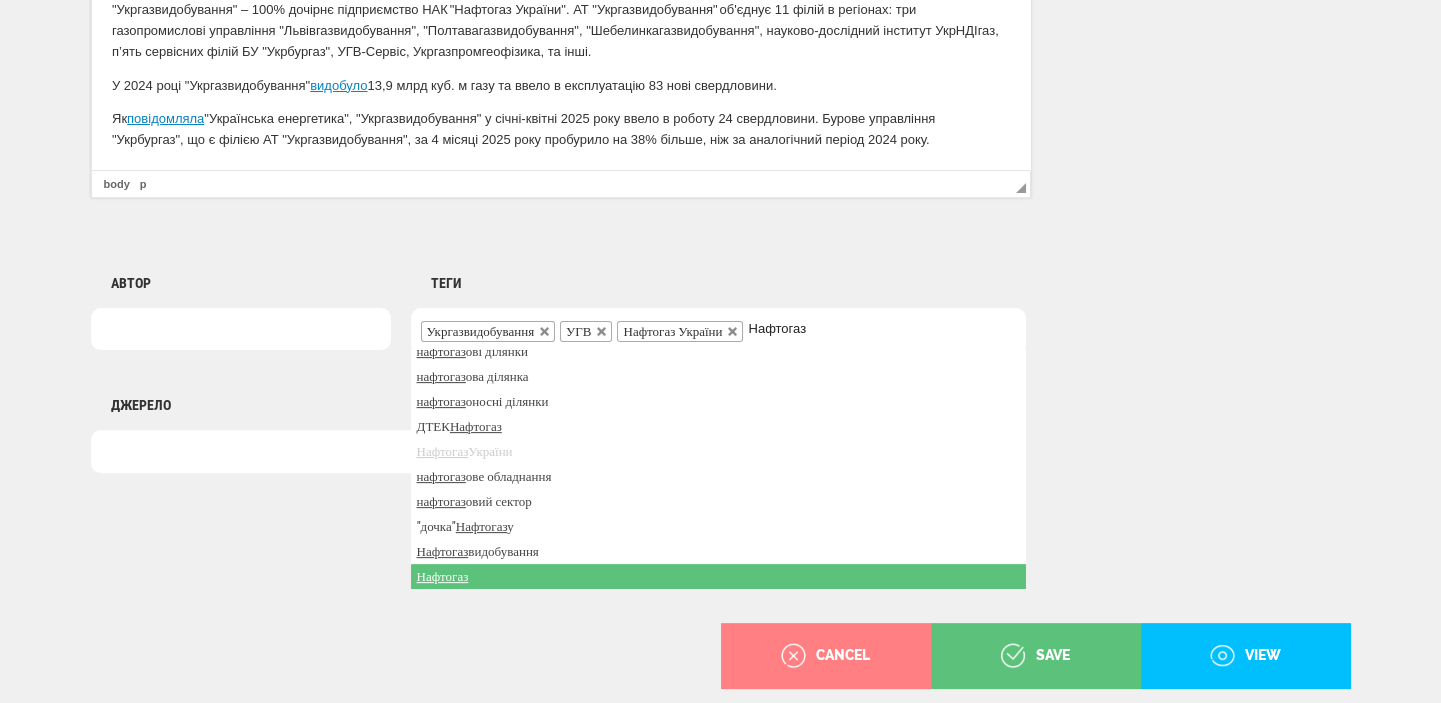 type on "Нафтогаз" 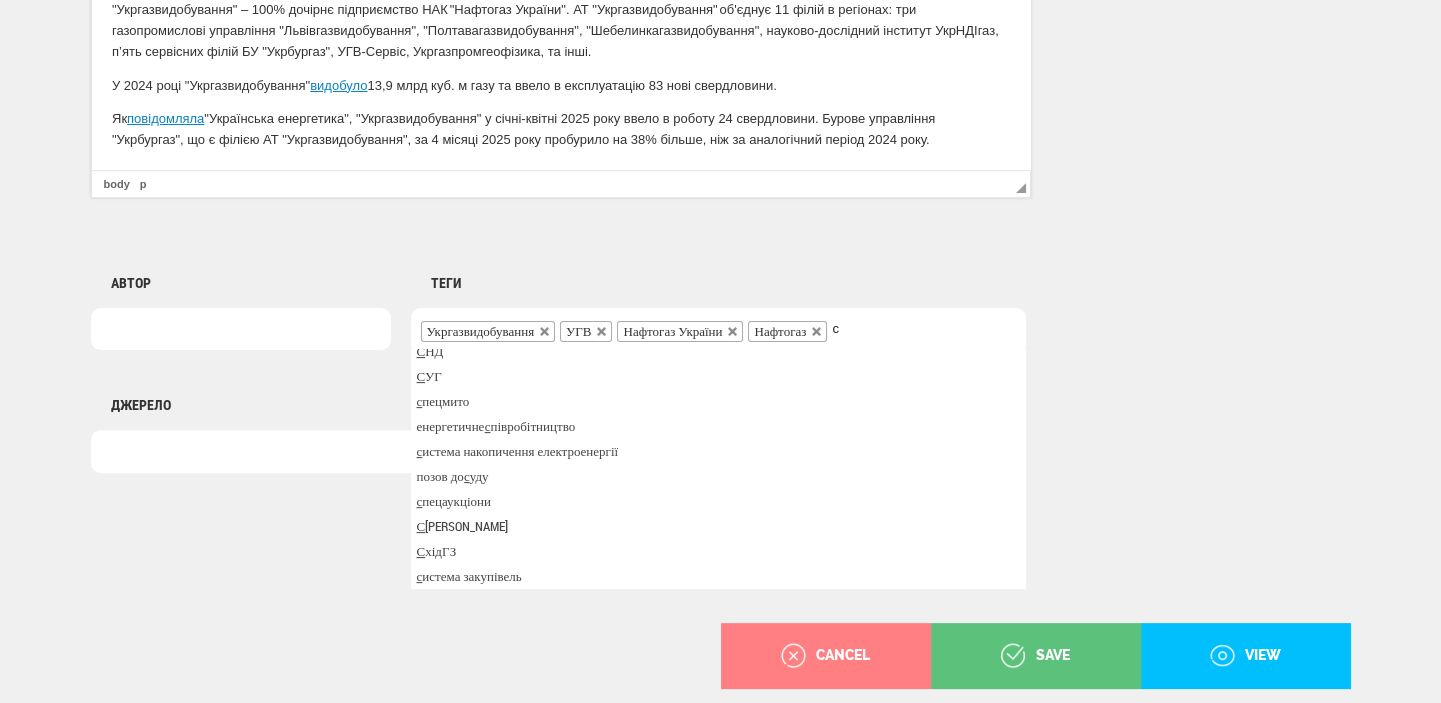 scroll, scrollTop: 0, scrollLeft: 0, axis: both 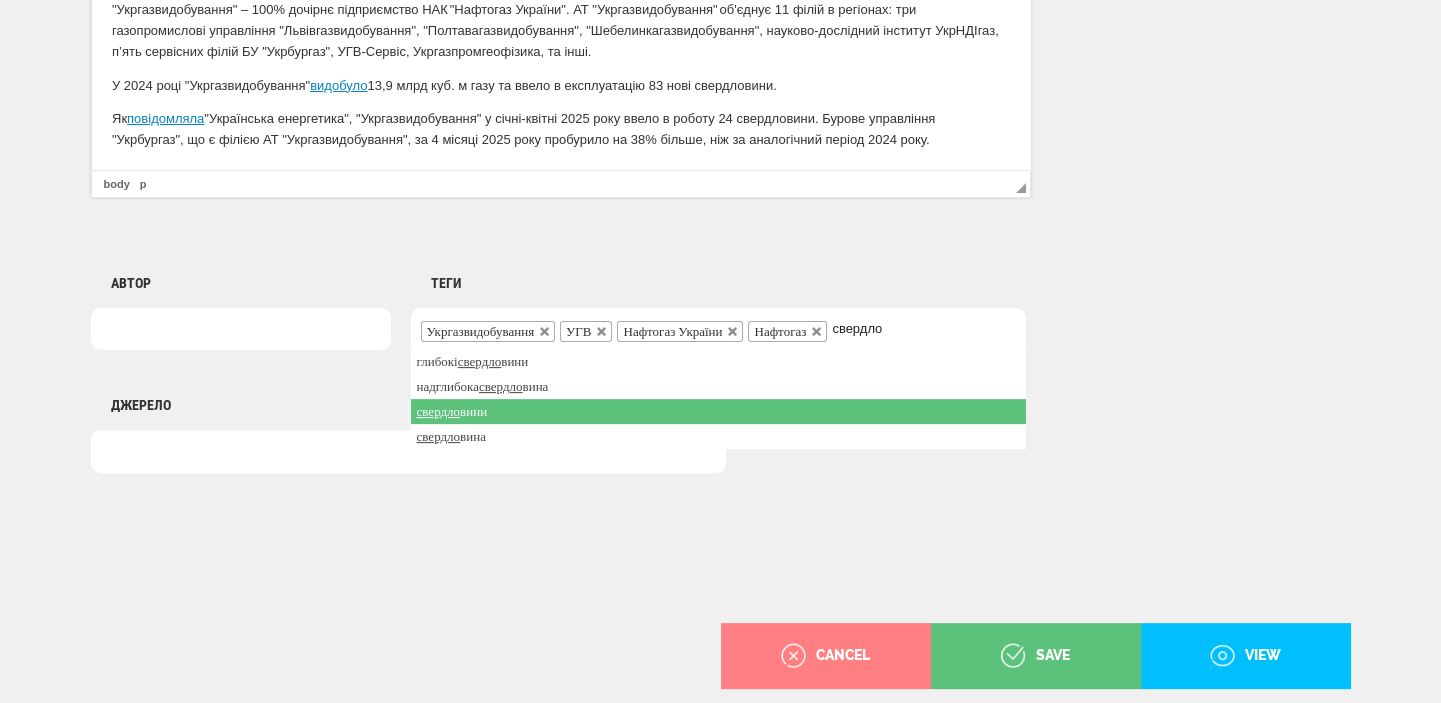 type on "свердло" 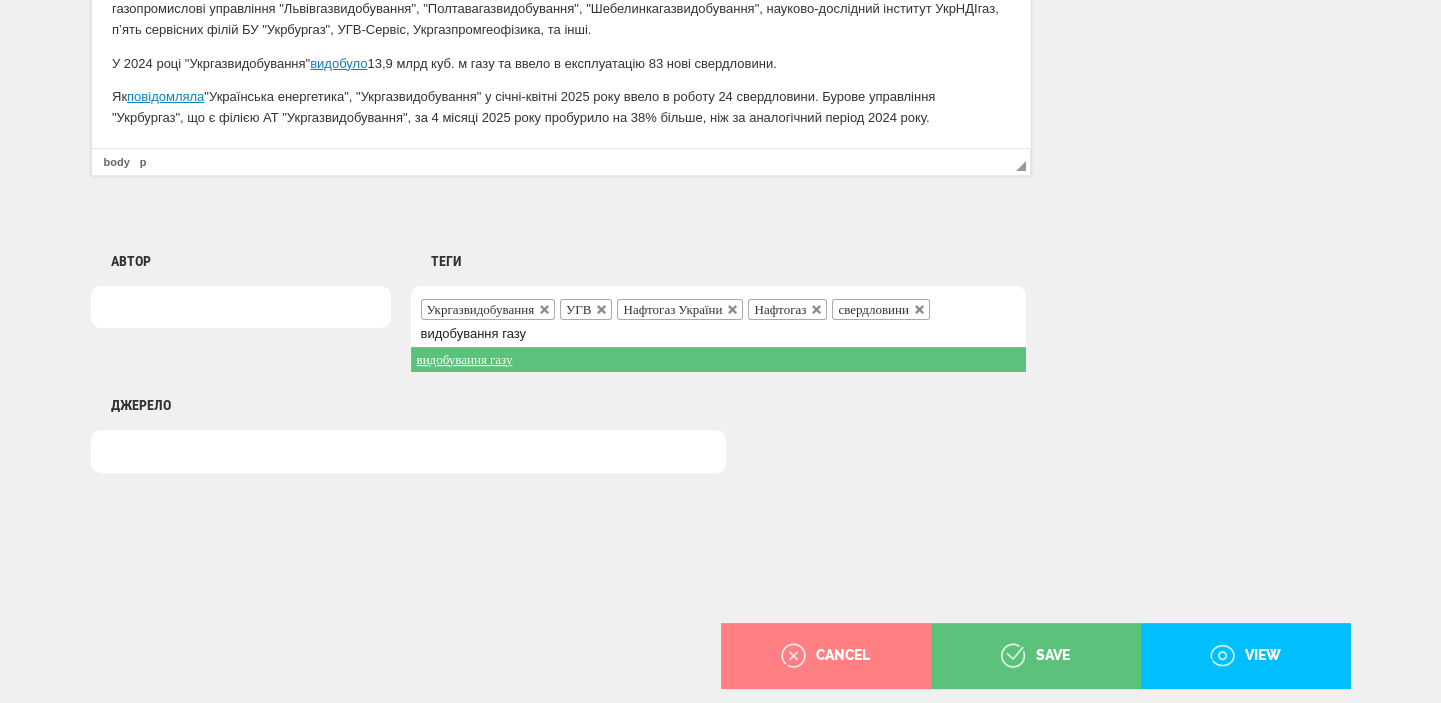 type on "видобування газу" 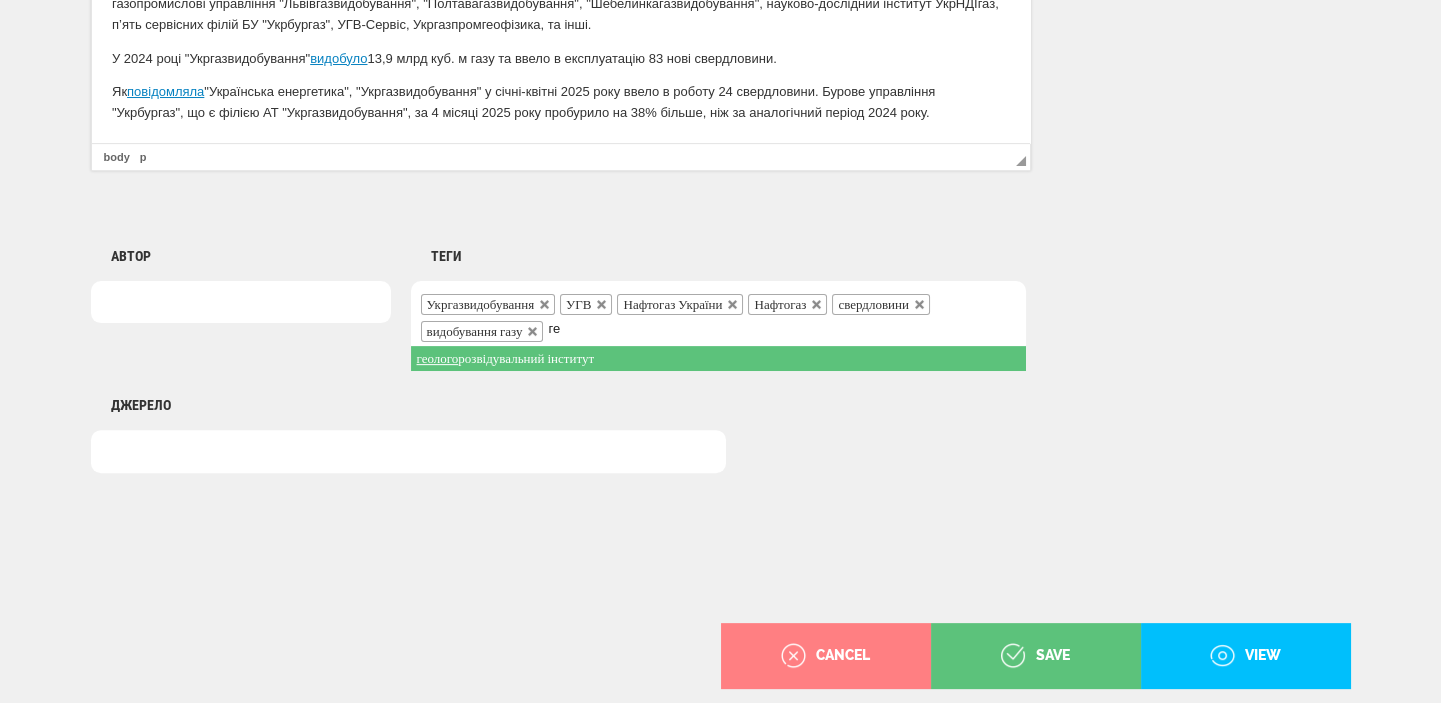 type on "г" 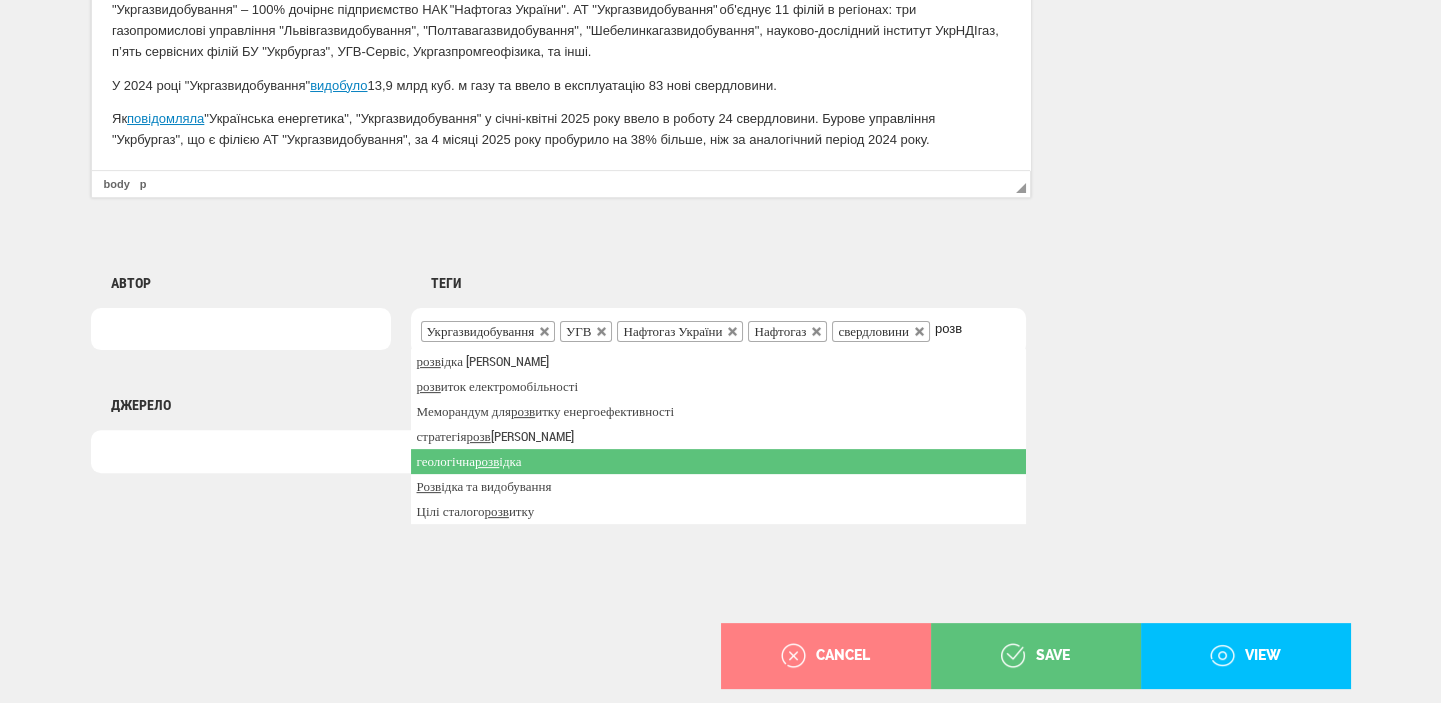 type on "розв" 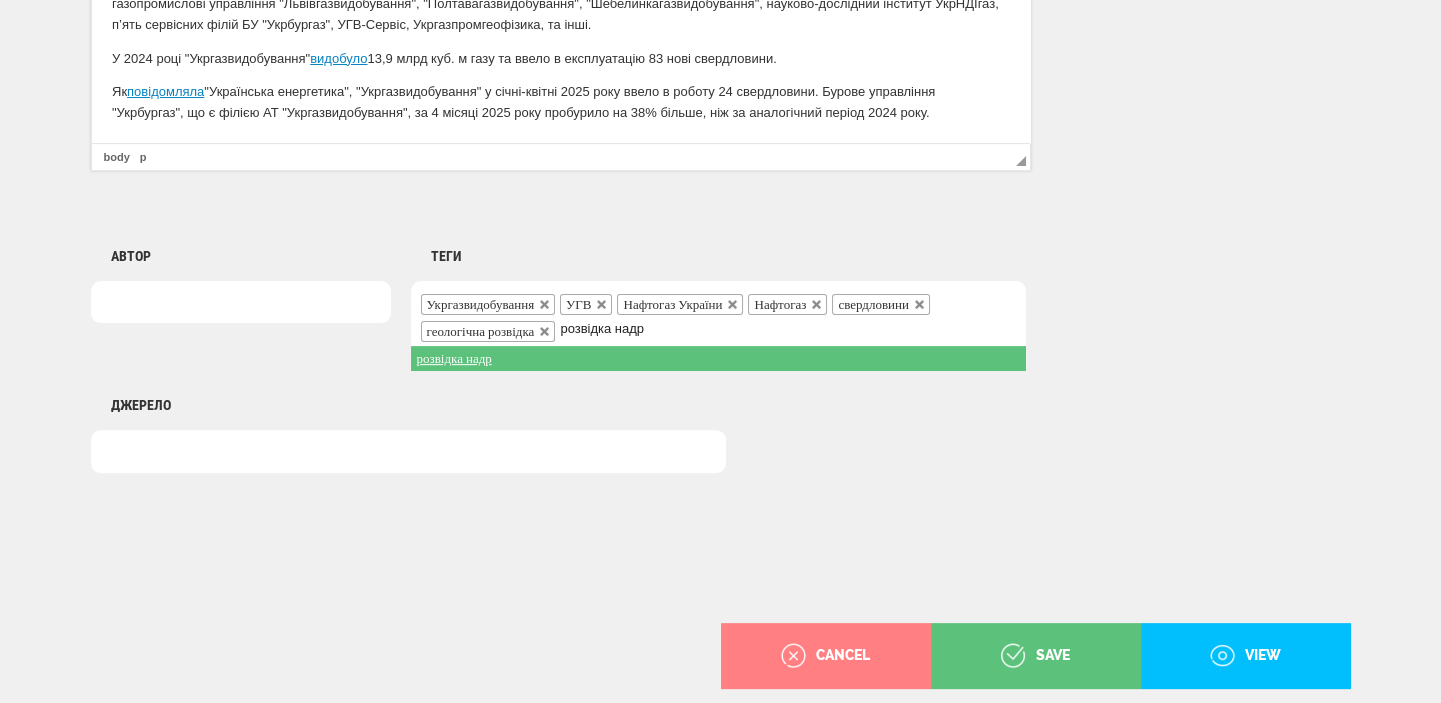 type on "розвідка надр" 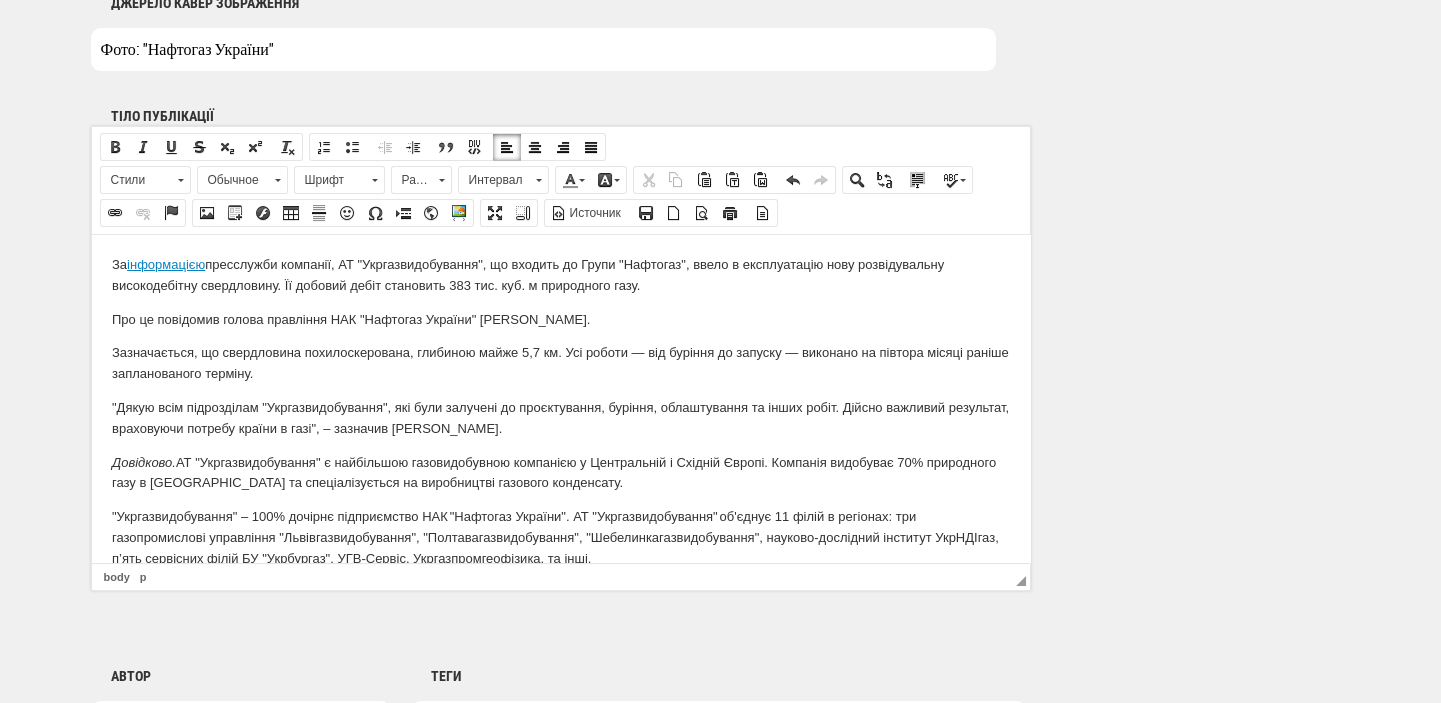 scroll, scrollTop: 1652, scrollLeft: 0, axis: vertical 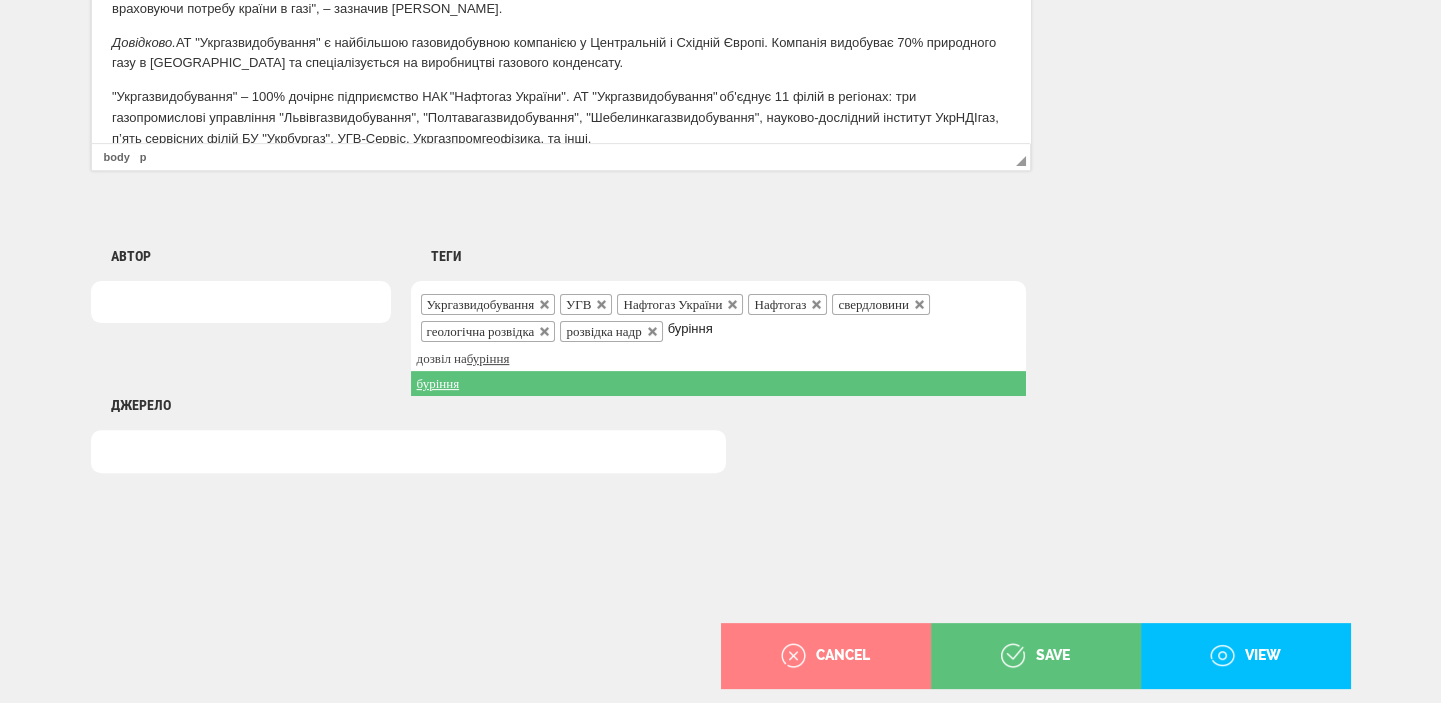 type on "буріння" 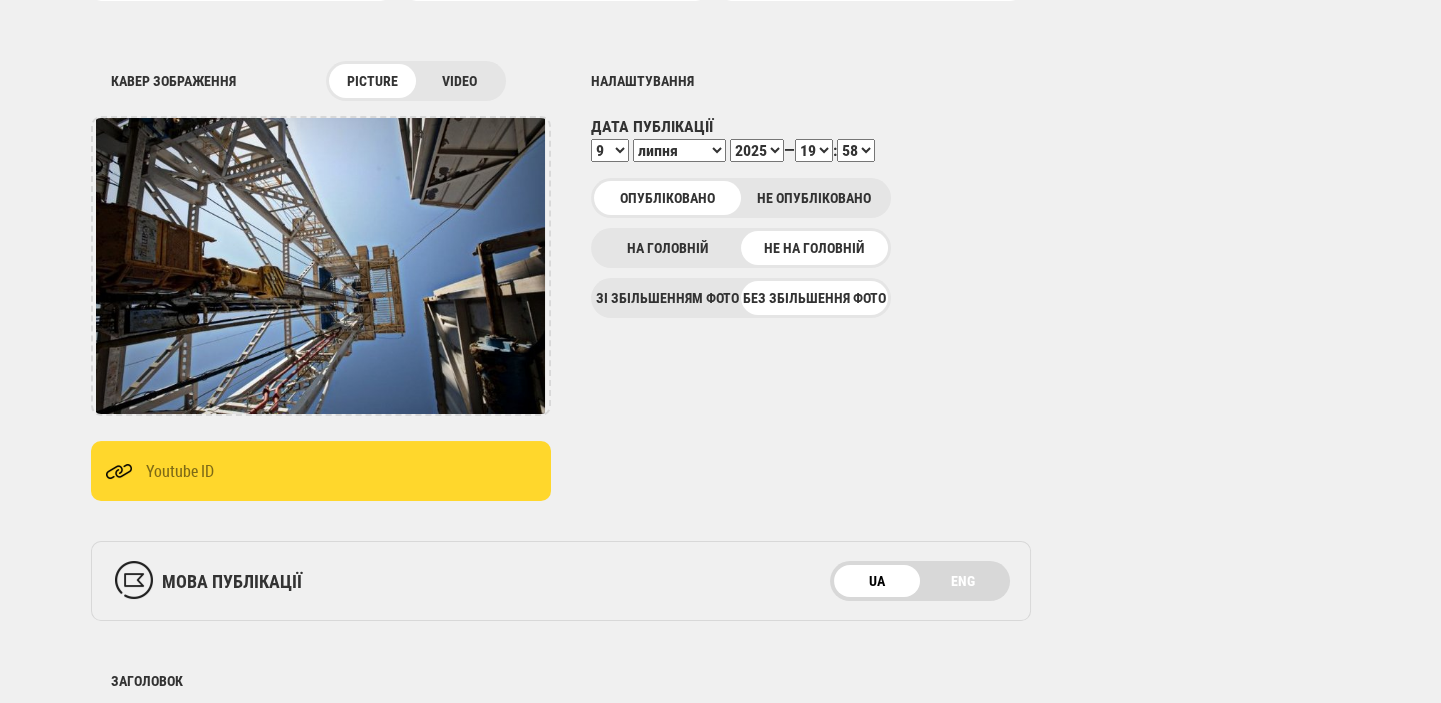 scroll, scrollTop: 0, scrollLeft: 0, axis: both 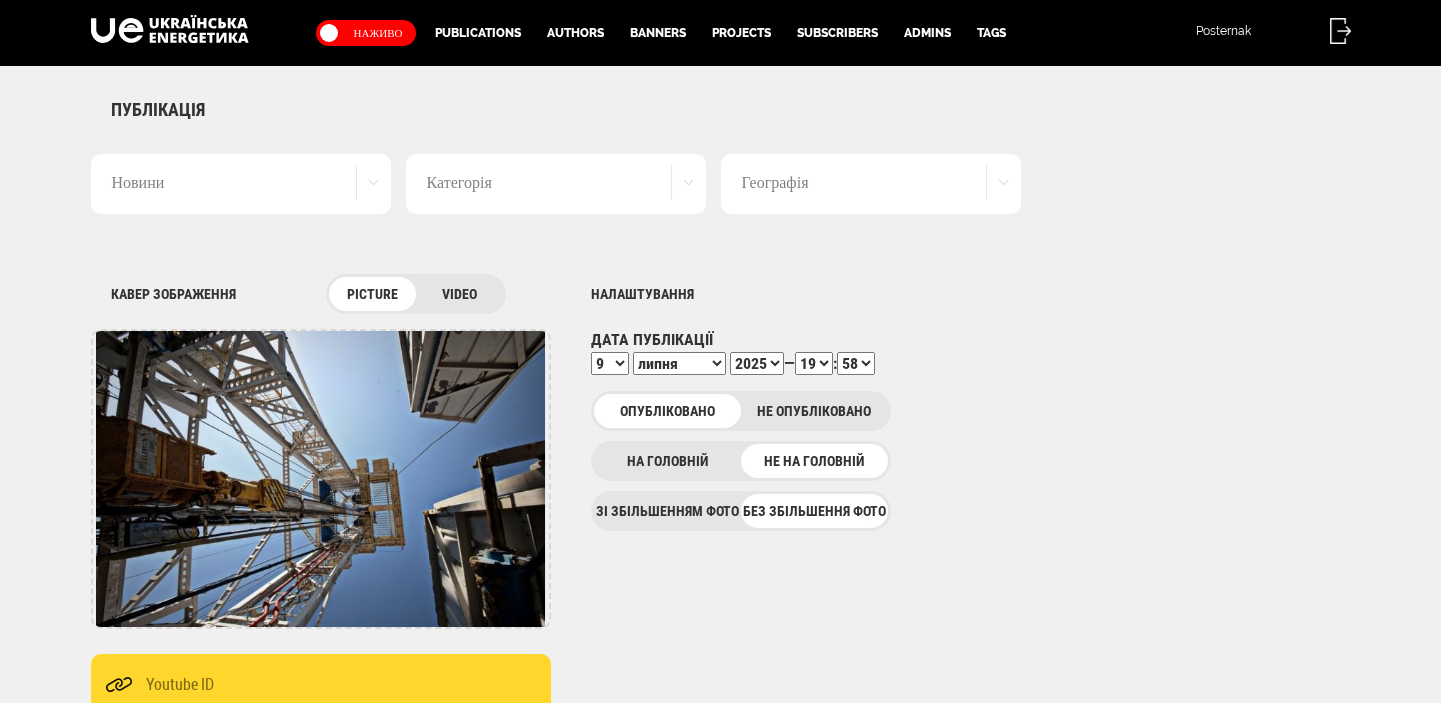 click on "00
01
02
03
04
05
06
07
08
09
10
11
12
13
14
15
16
17
18
19
20
21
22
23
24
25
26
27
28
29
30
31
32
33
34
35
36
37
38
39
40
41
42
43
44
45
46
47
48
49
50
51
52
53
54
55
56
57
58
59" at bounding box center [856, 363] 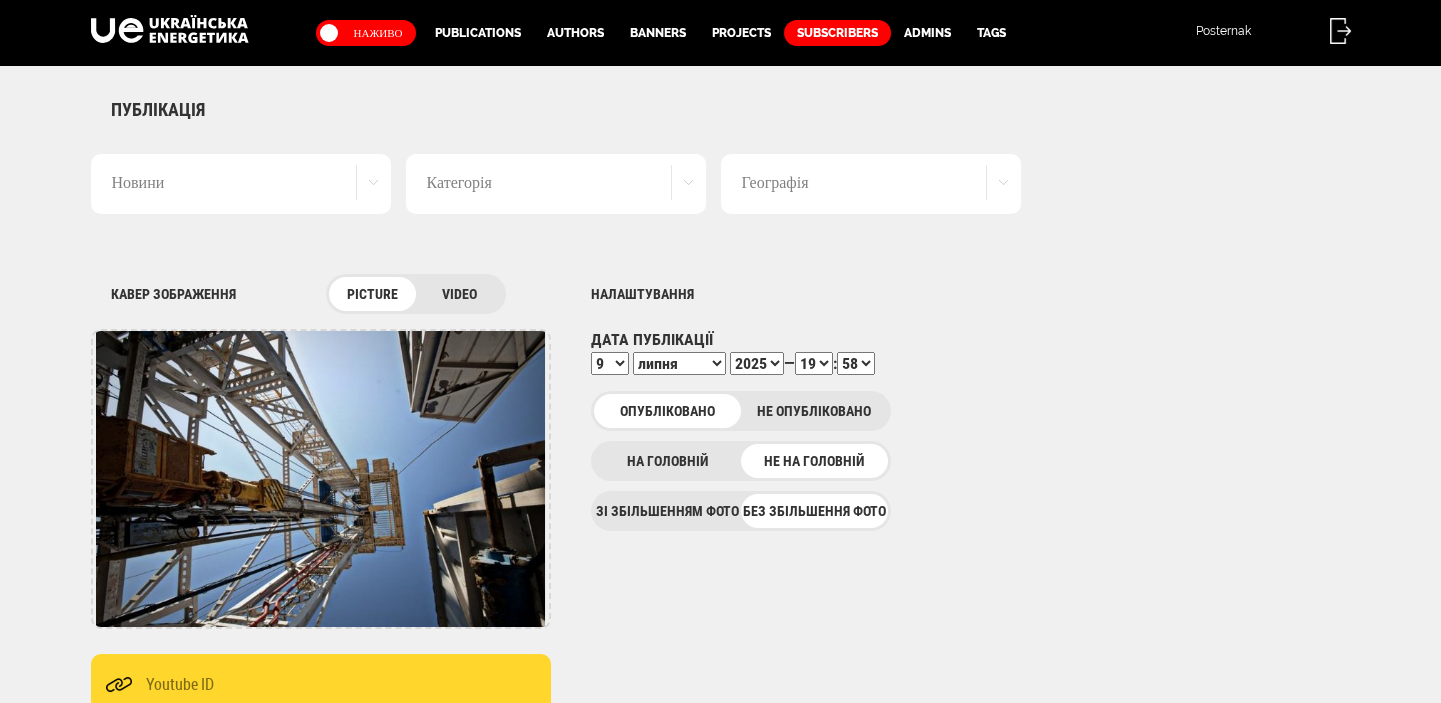 select on "02" 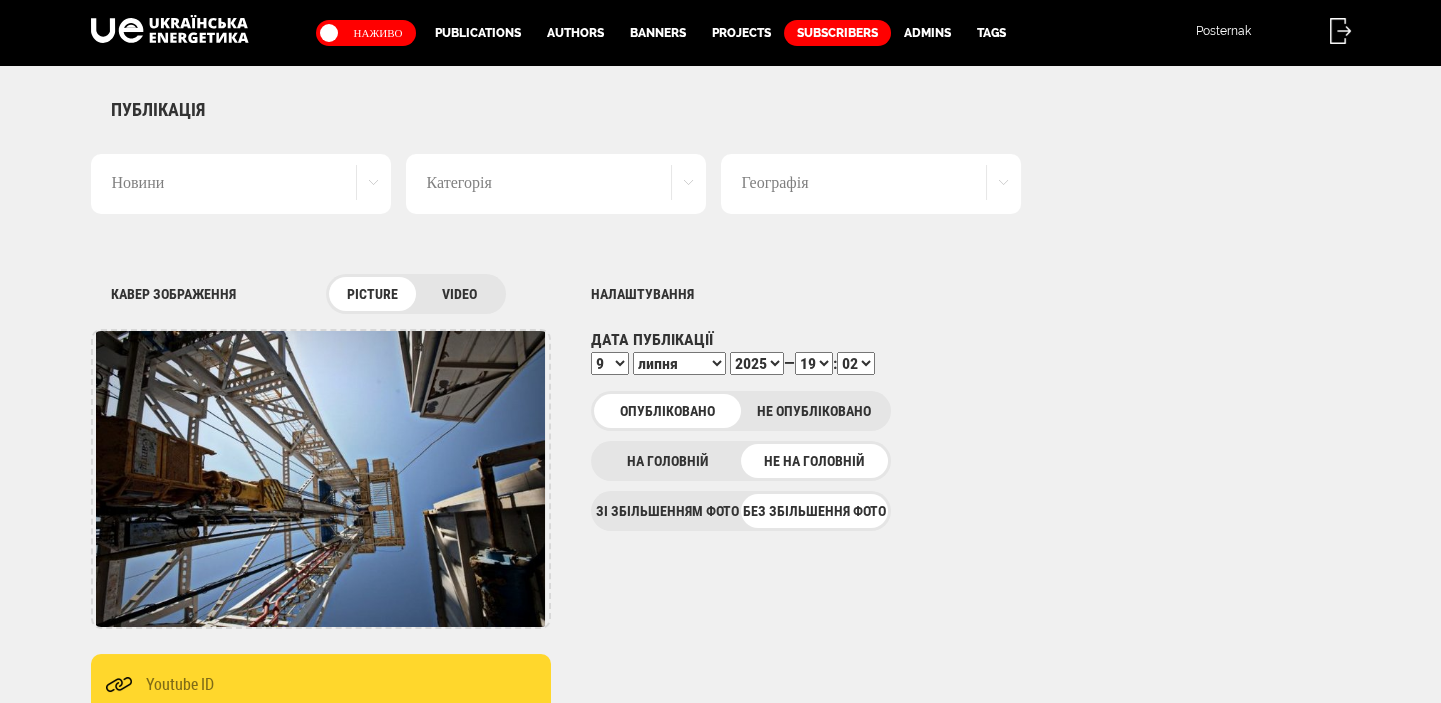 click on "00
01
02
03
04
05
06
07
08
09
10
11
12
13
14
15
16
17
18
19
20
21
22
23
24
25
26
27
28
29
30
31
32
33
34
35
36
37
38
39
40
41
42
43
44
45
46
47
48
49
50
51
52
53
54
55
56
57
58
59" at bounding box center [856, 363] 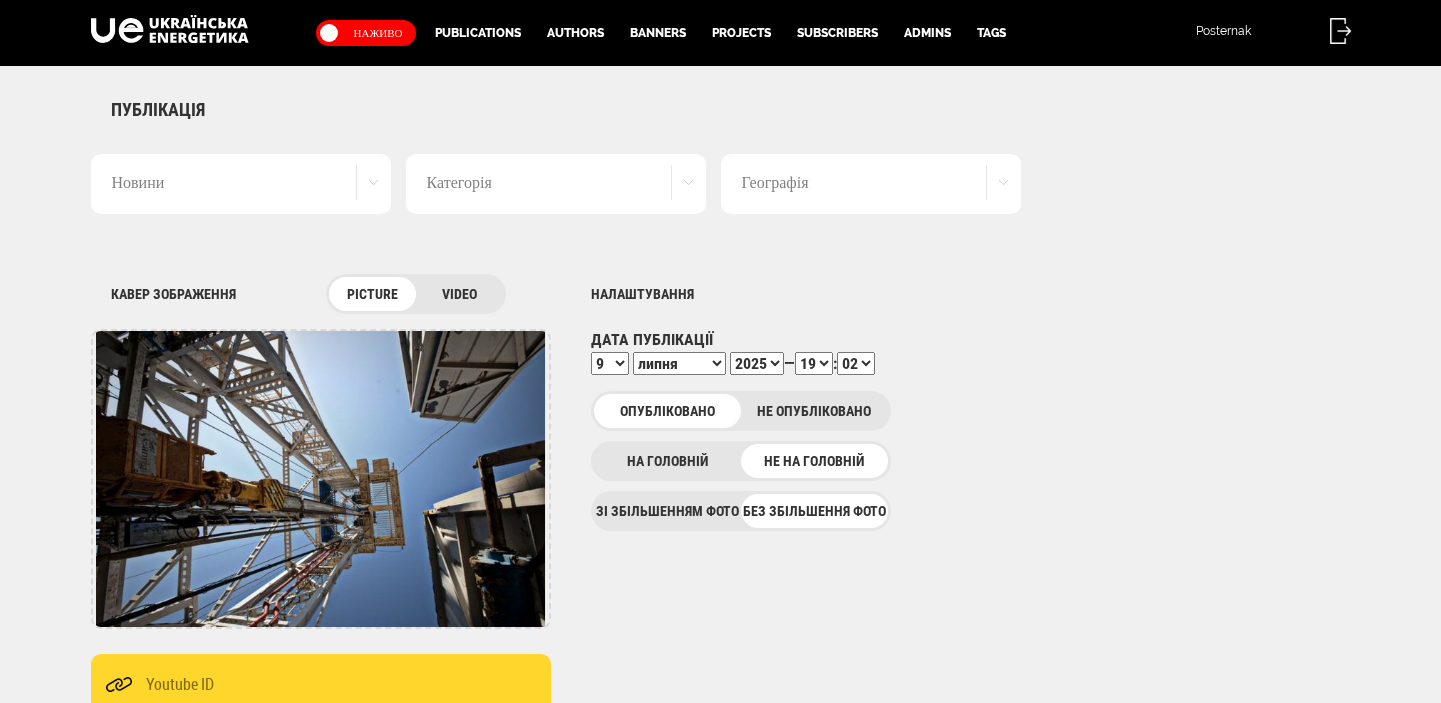 click on "00
01
02
03
04
05
06
07
08
09
10
11
12
13
14
15
16
17
18
19
20
21
22
23" at bounding box center (814, 363) 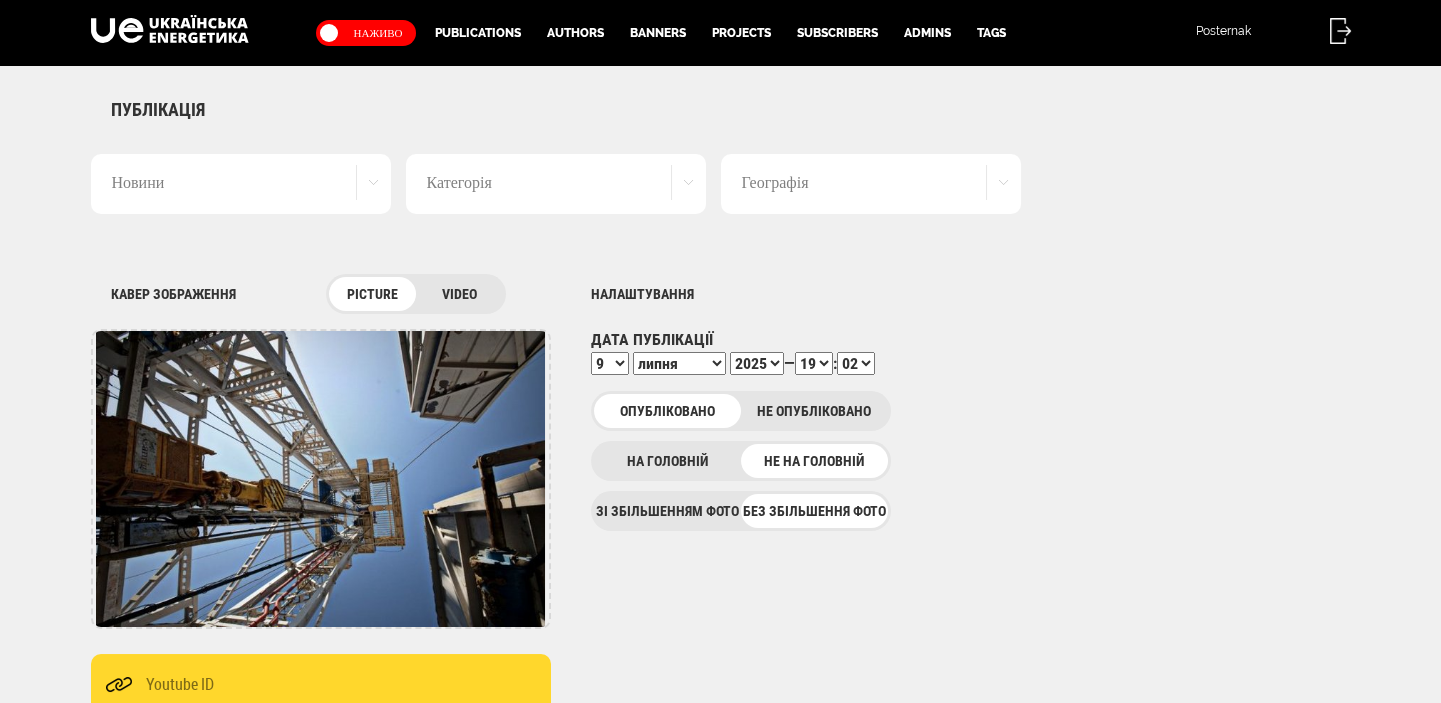 select on "20" 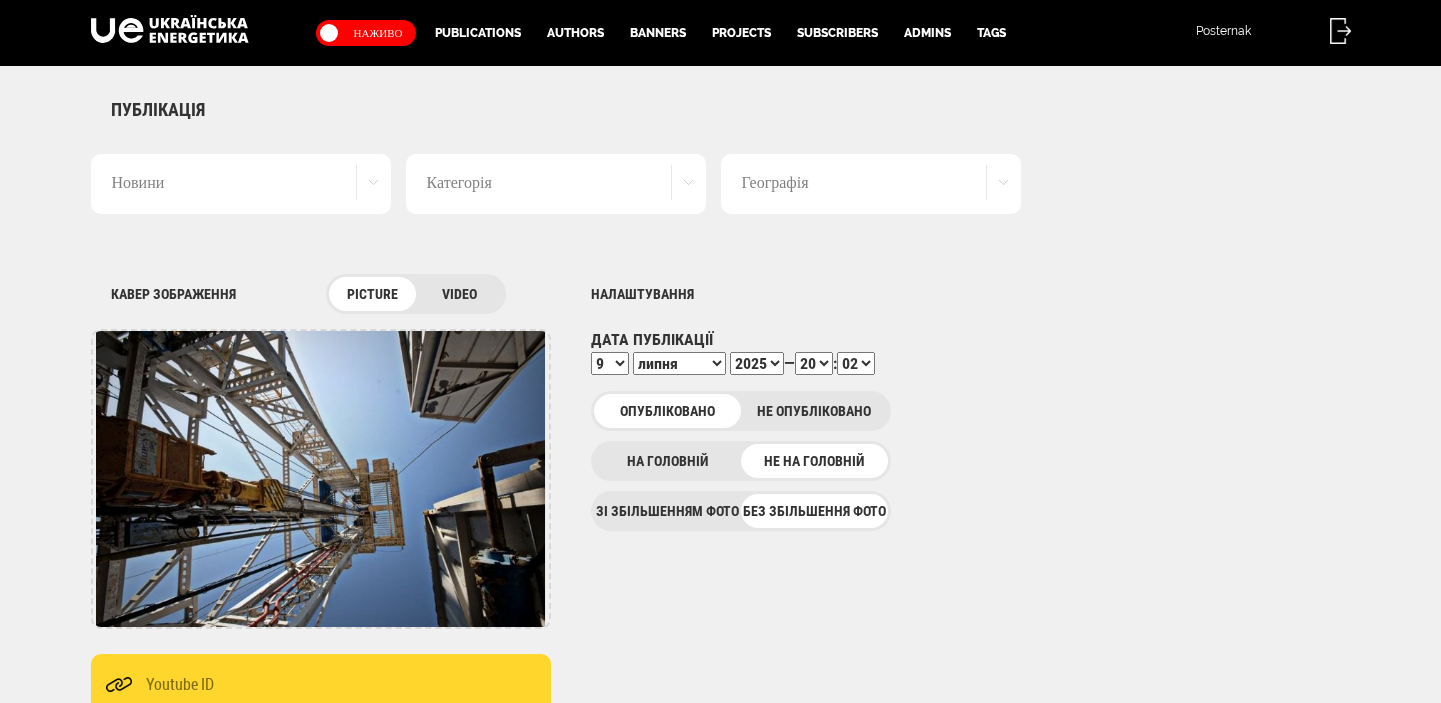 click on "00
01
02
03
04
05
06
07
08
09
10
11
12
13
14
15
16
17
18
19
20
21
22
23" at bounding box center [814, 363] 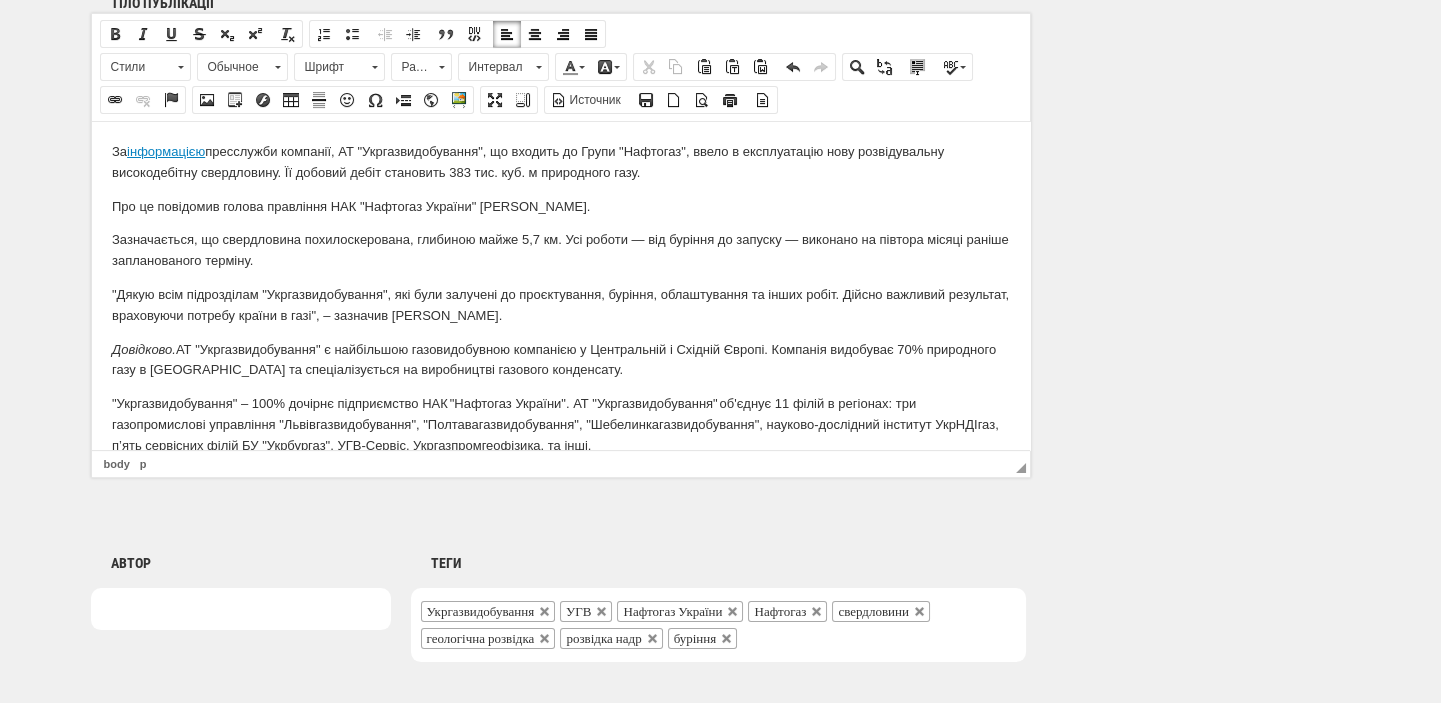 scroll, scrollTop: 1652, scrollLeft: 0, axis: vertical 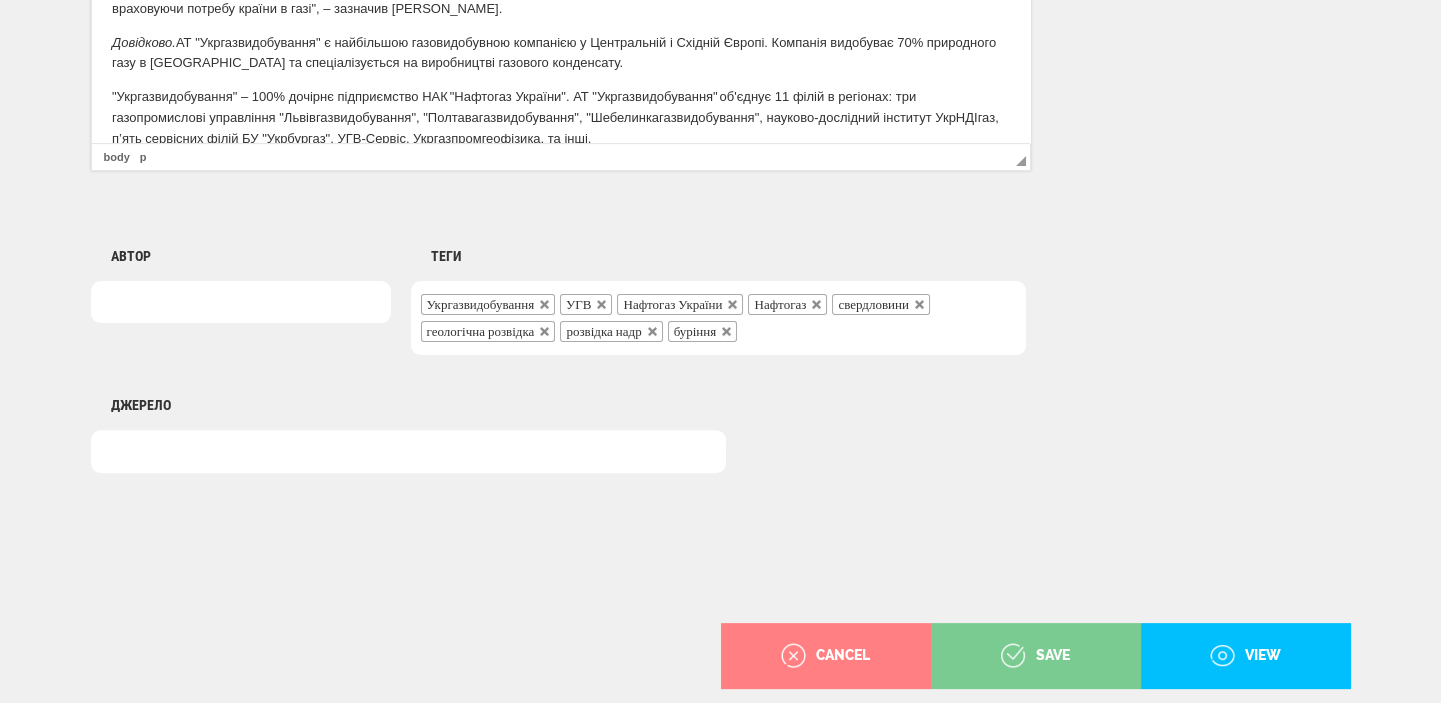 click on "save" at bounding box center [1035, 656] 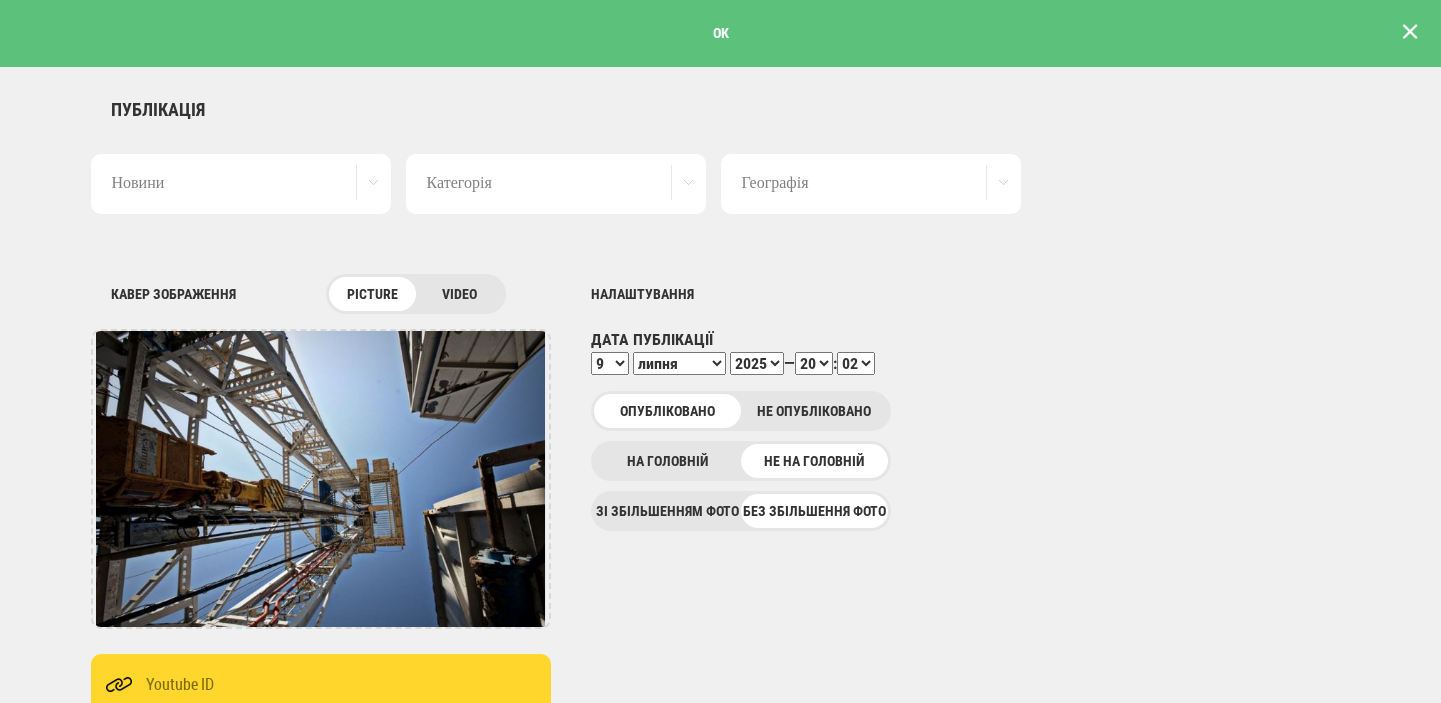 scroll, scrollTop: 0, scrollLeft: 0, axis: both 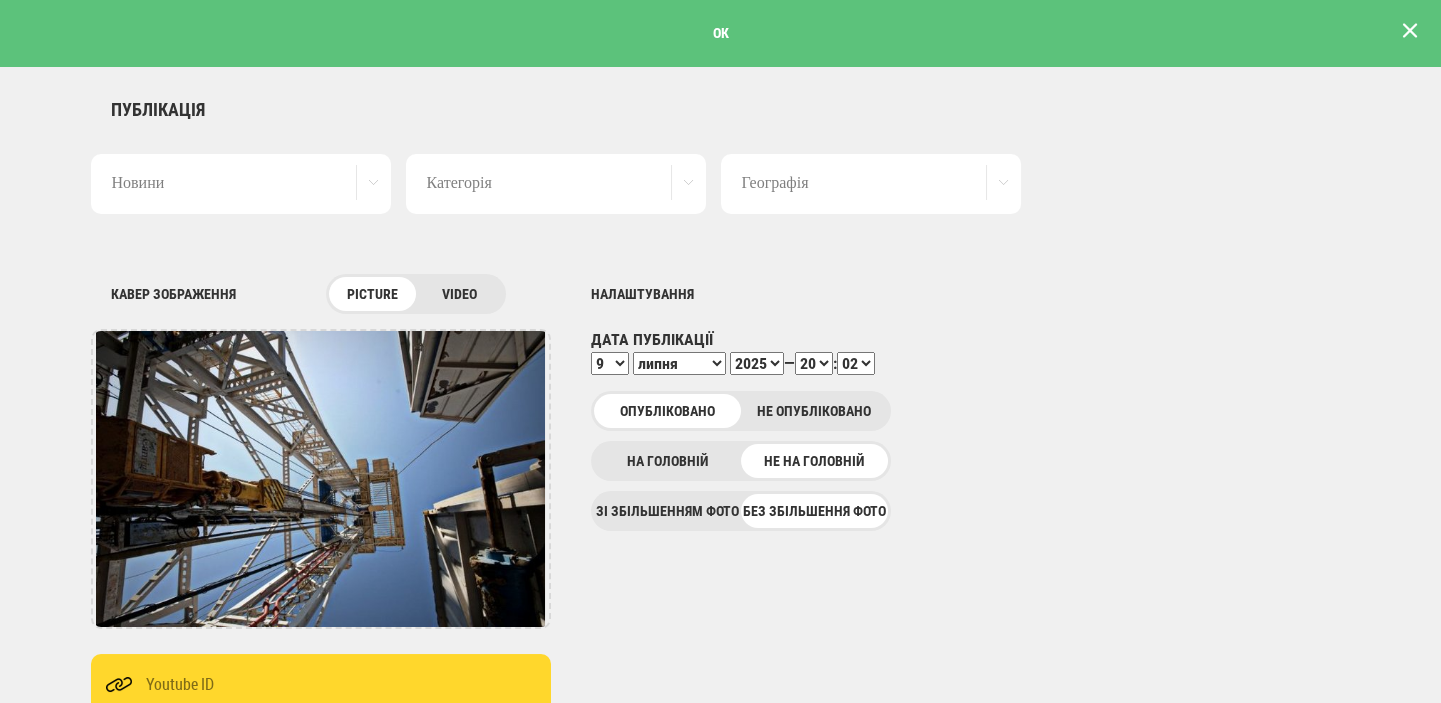 click at bounding box center [1410, 31] 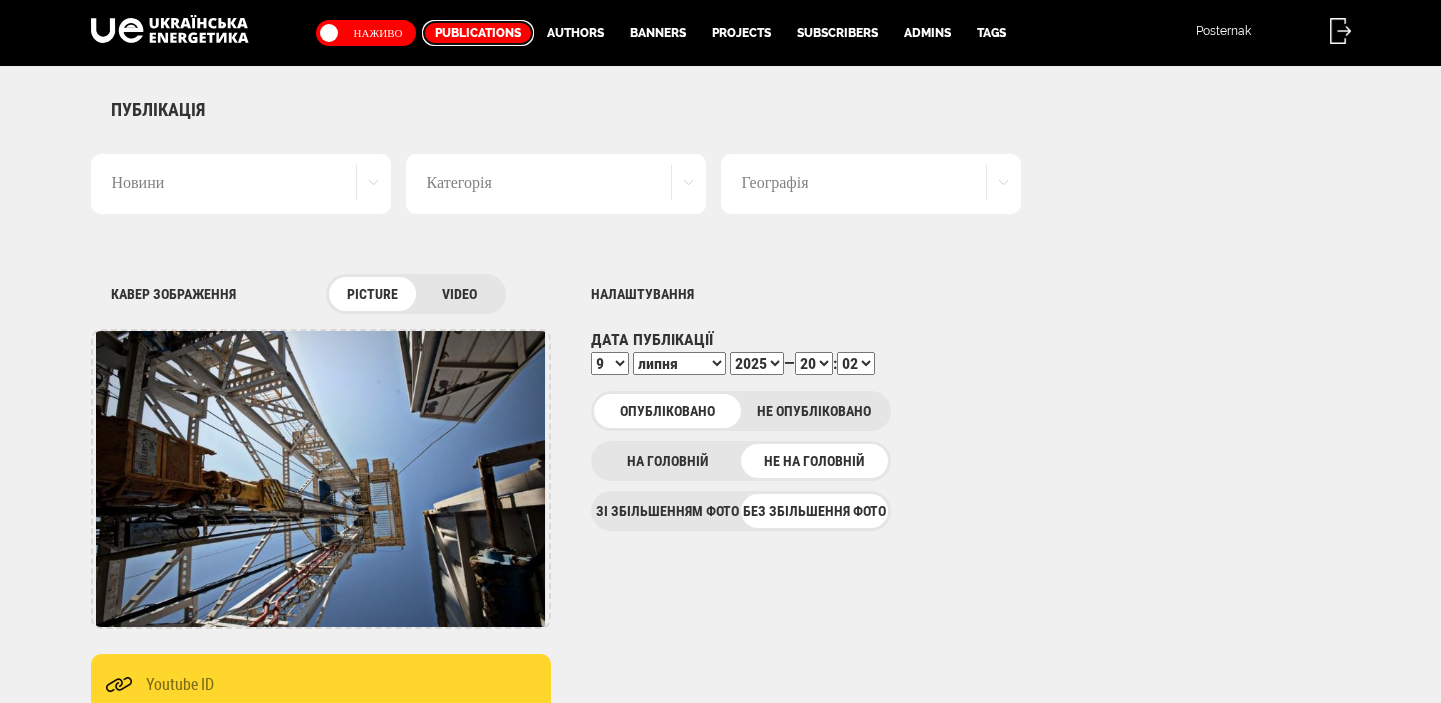 click on "Publications" at bounding box center [478, 33] 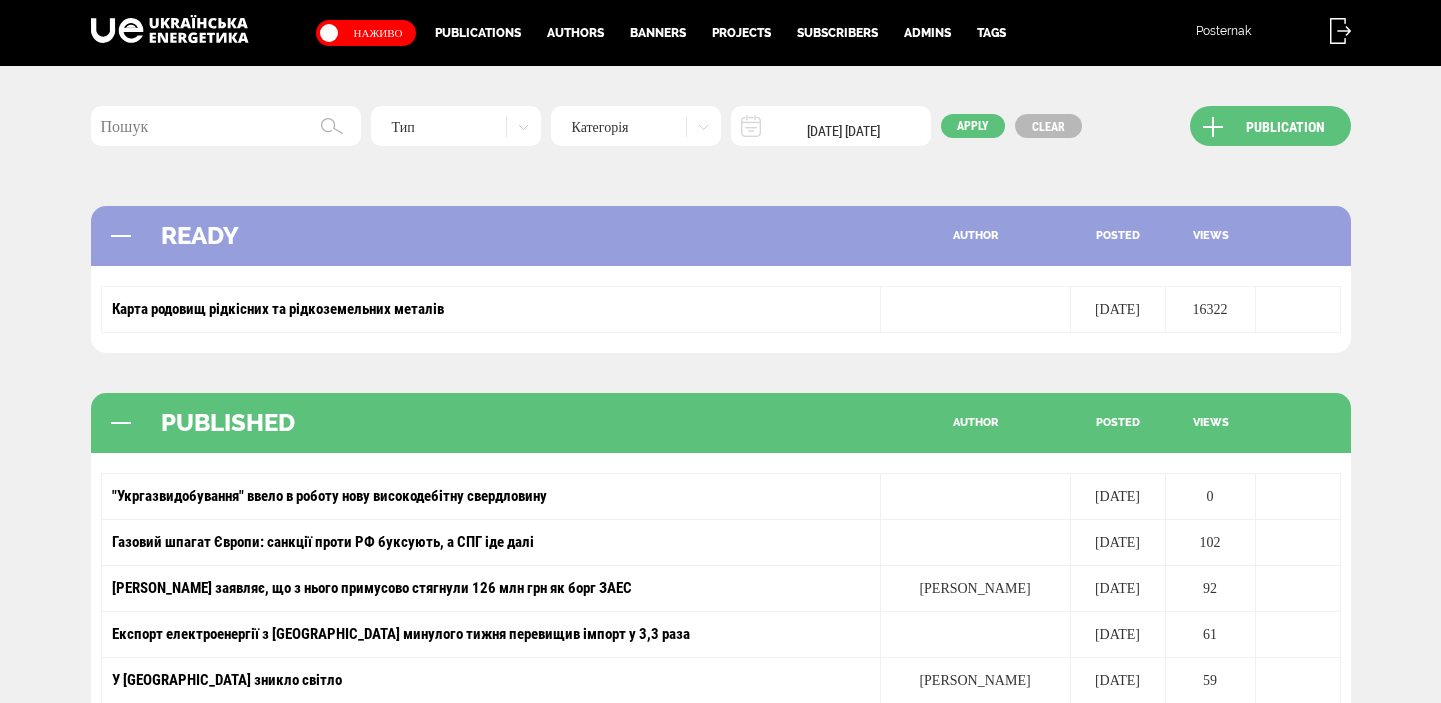 scroll, scrollTop: 0, scrollLeft: 0, axis: both 